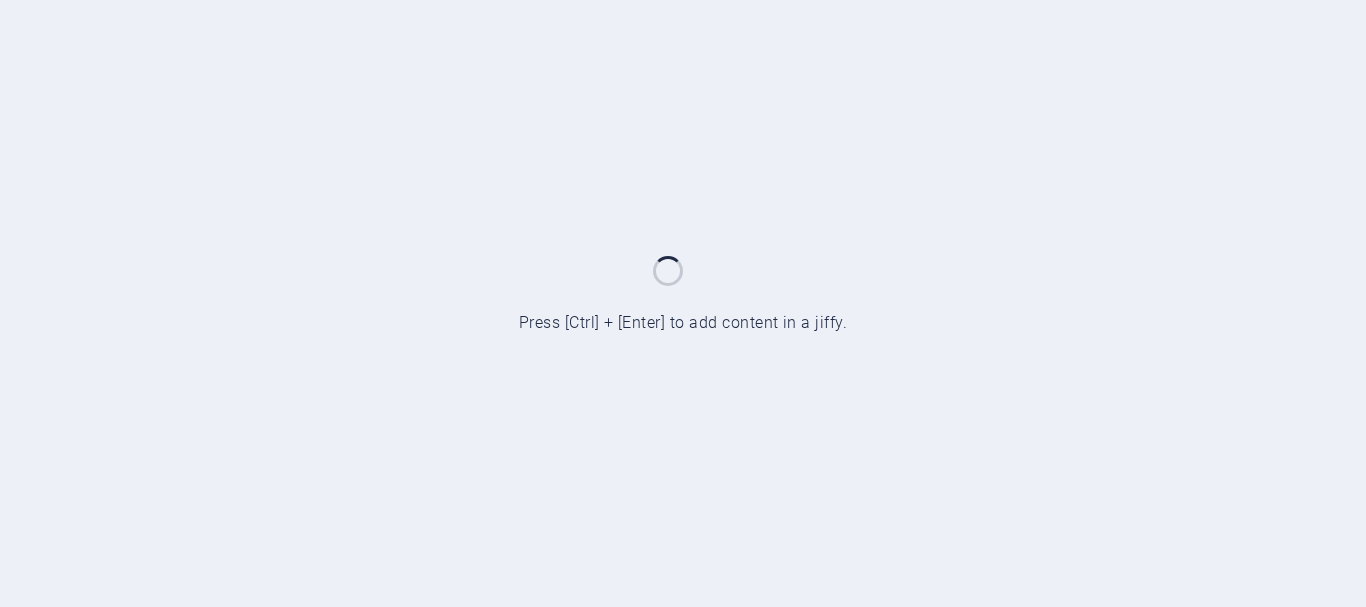 scroll, scrollTop: 0, scrollLeft: 0, axis: both 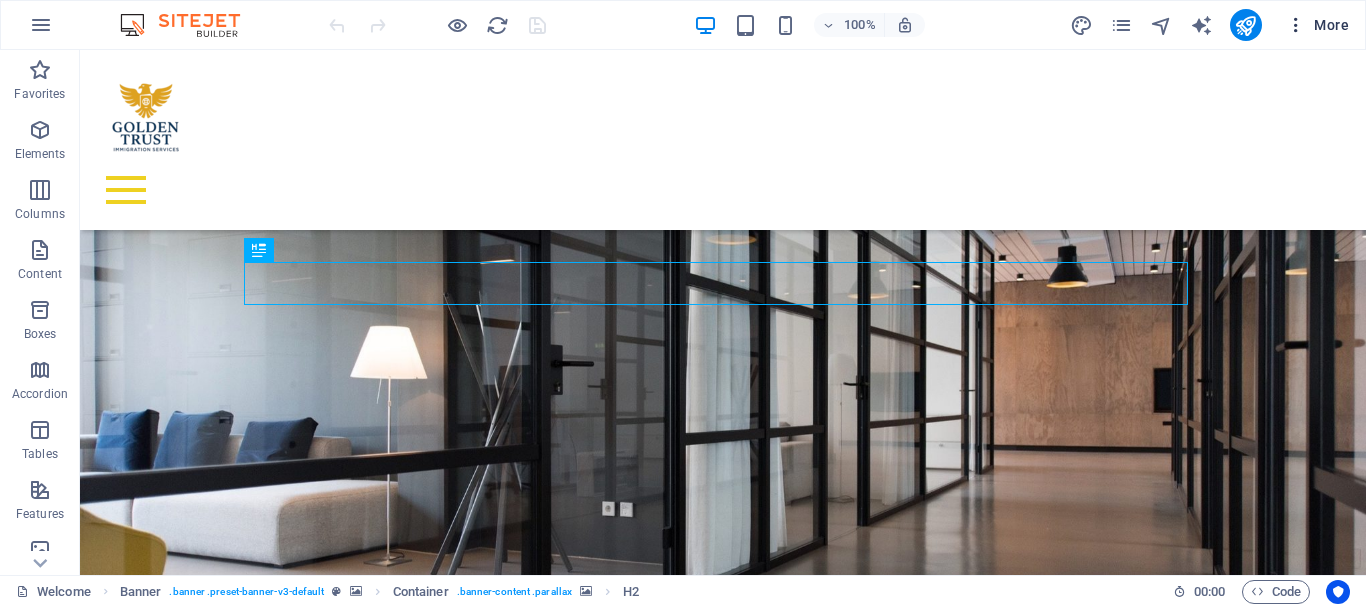 click at bounding box center [1296, 25] 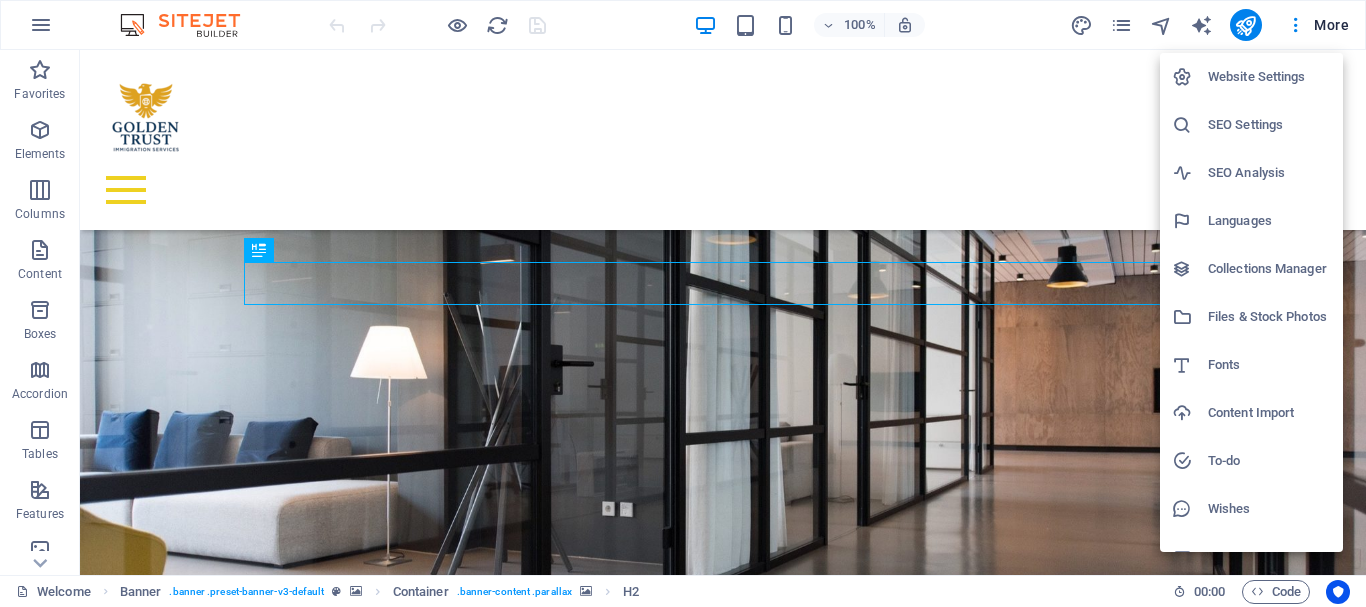 click on "Website Settings" at bounding box center [1269, 77] 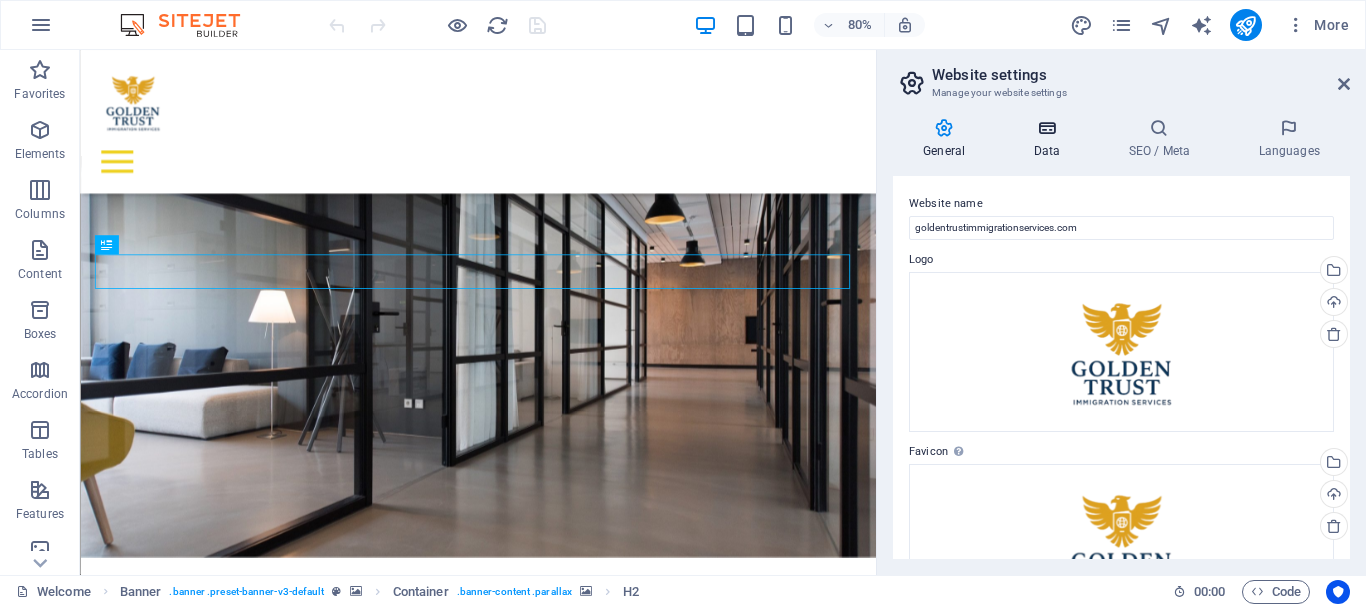 click at bounding box center (1046, 128) 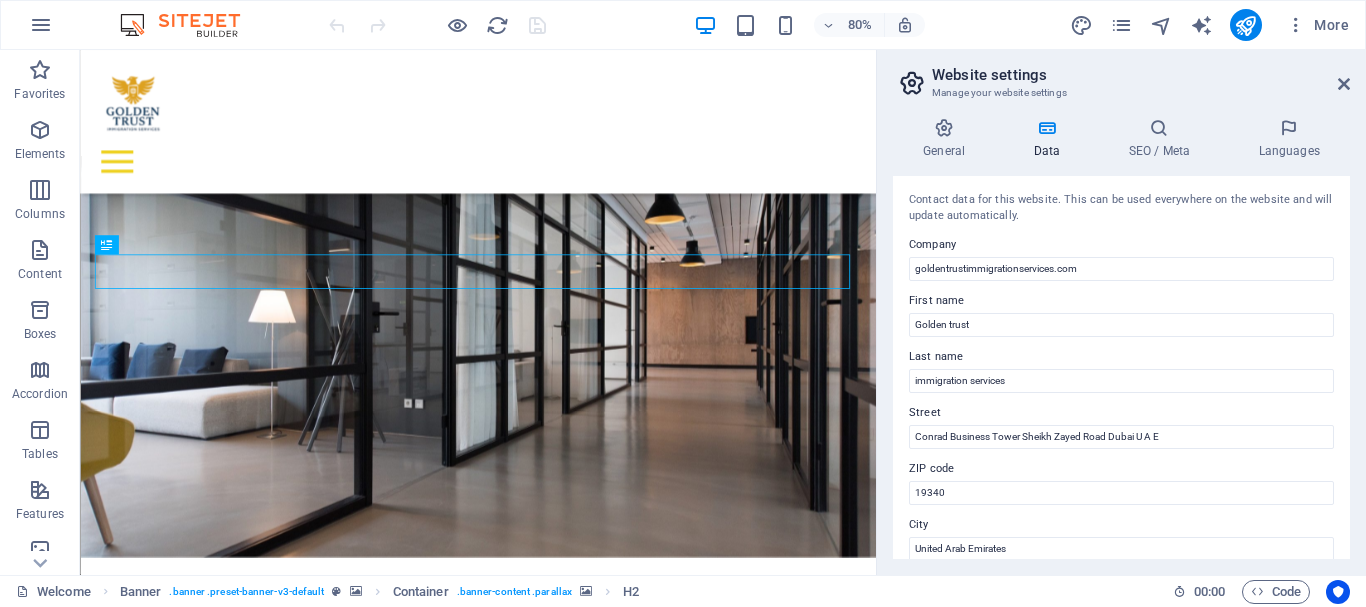 drag, startPoint x: 1345, startPoint y: 265, endPoint x: 1359, endPoint y: 326, distance: 62.58594 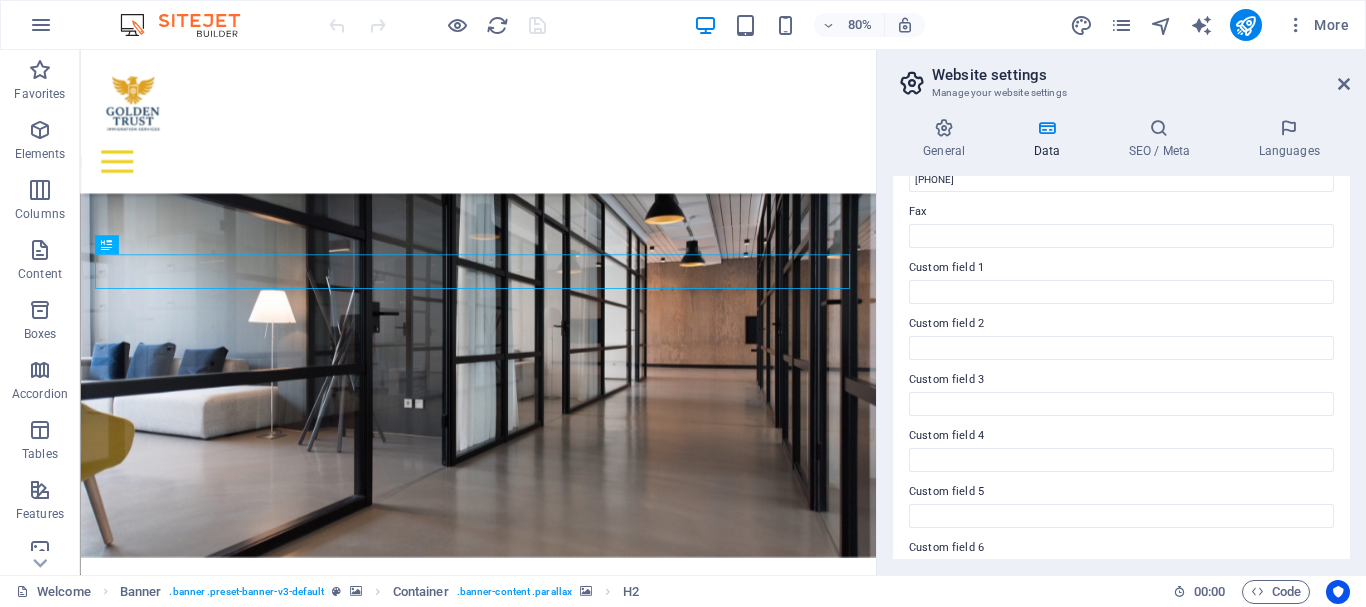 scroll, scrollTop: 541, scrollLeft: 0, axis: vertical 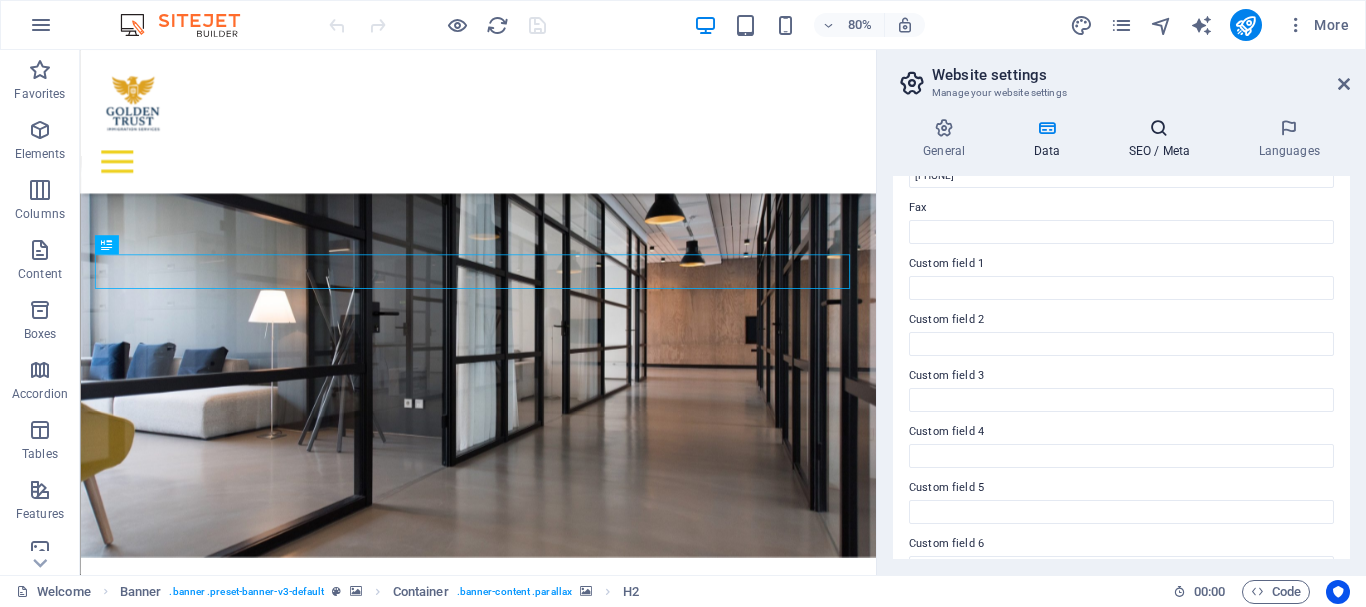 click on "SEO / Meta" at bounding box center (1163, 139) 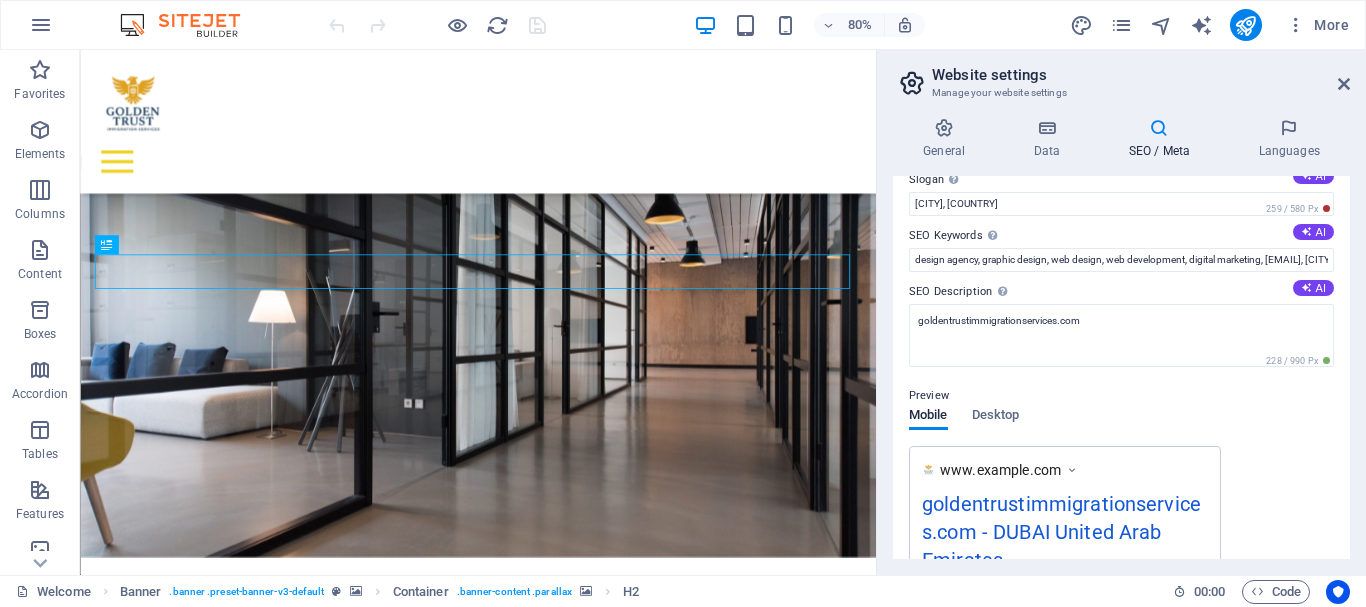 scroll, scrollTop: 114, scrollLeft: 0, axis: vertical 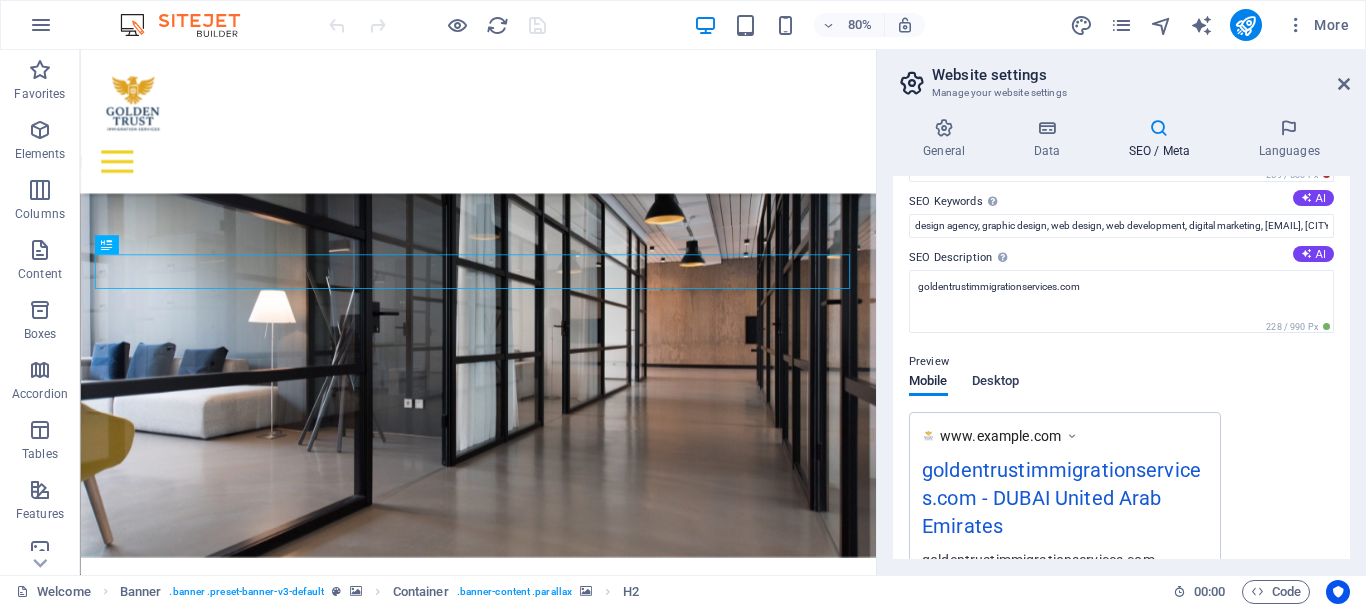 click on "Desktop" at bounding box center (996, 383) 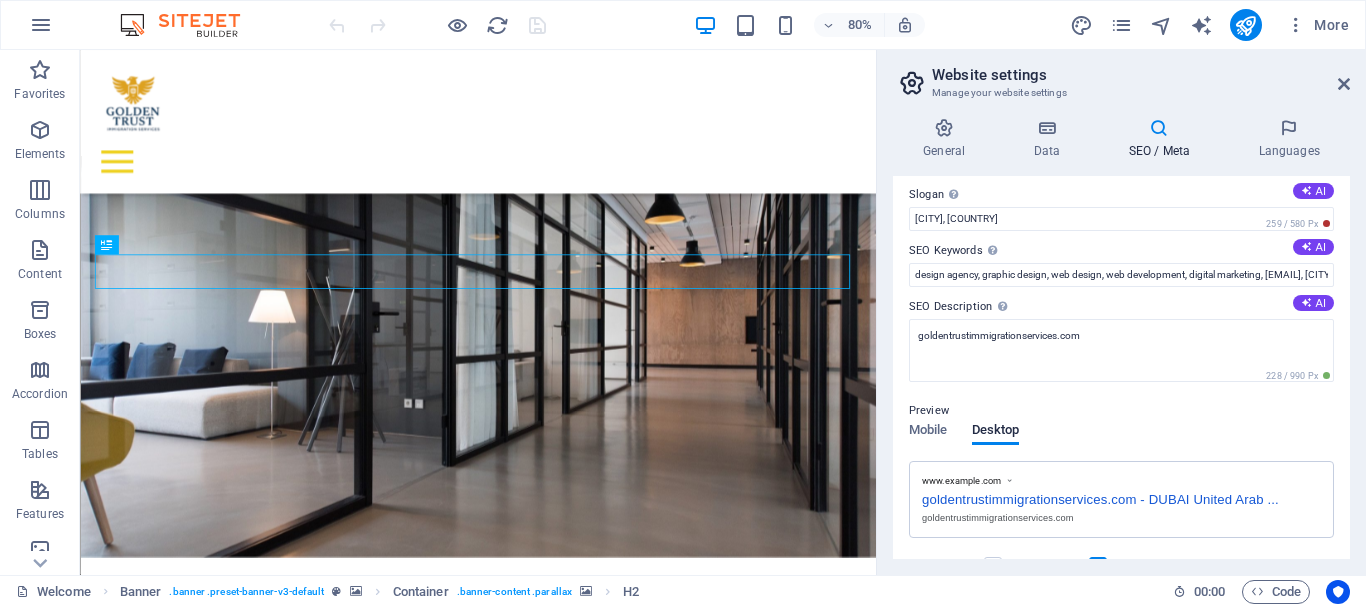 scroll, scrollTop: 45, scrollLeft: 0, axis: vertical 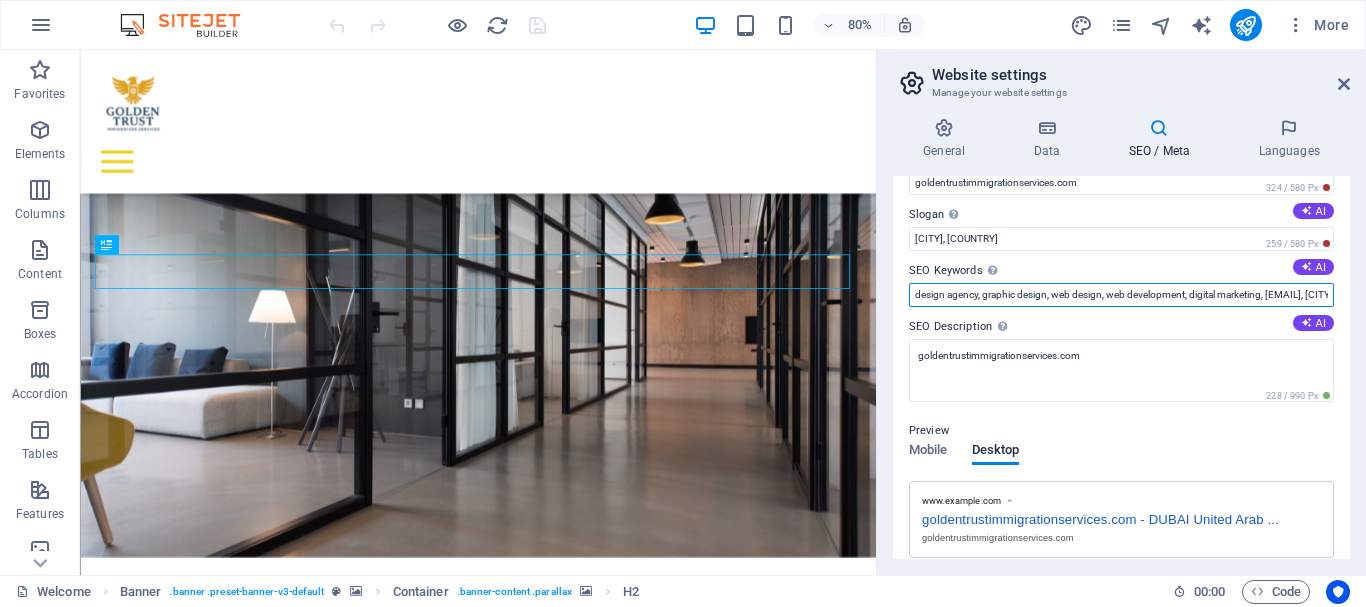 click on "design agency, graphic design, web design, web development, digital marketing, goldentrustimmigrationservices.com, San Antonio, TX" at bounding box center (1121, 295) 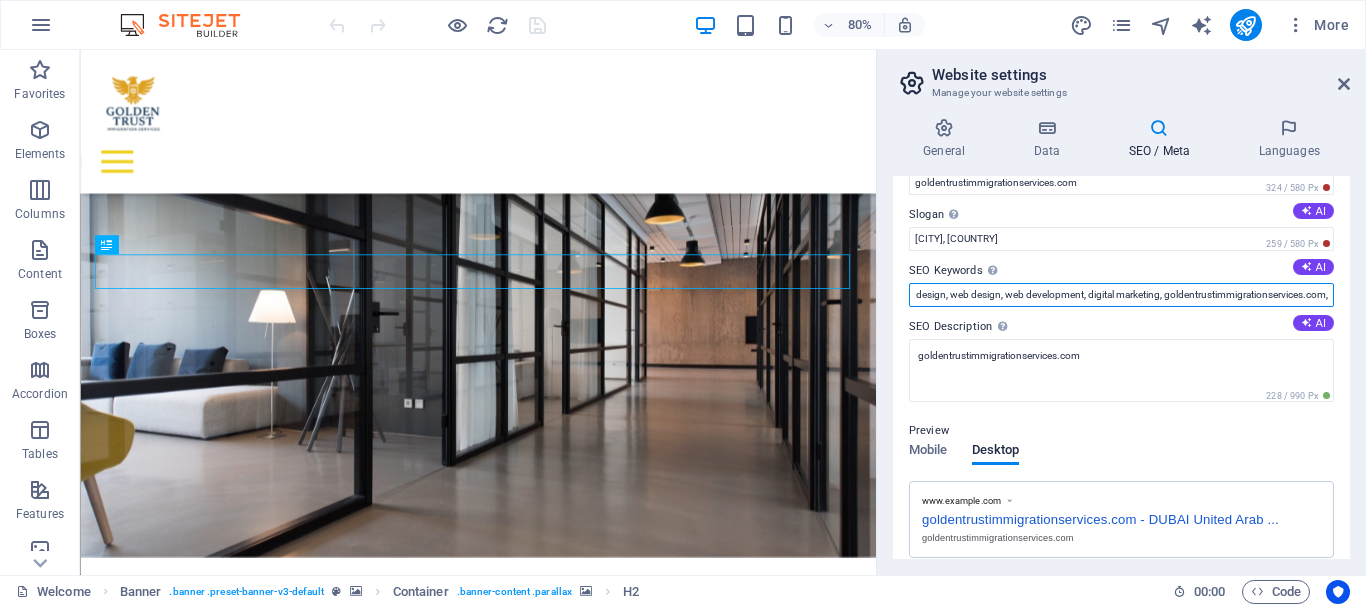 scroll, scrollTop: 0, scrollLeft: 111, axis: horizontal 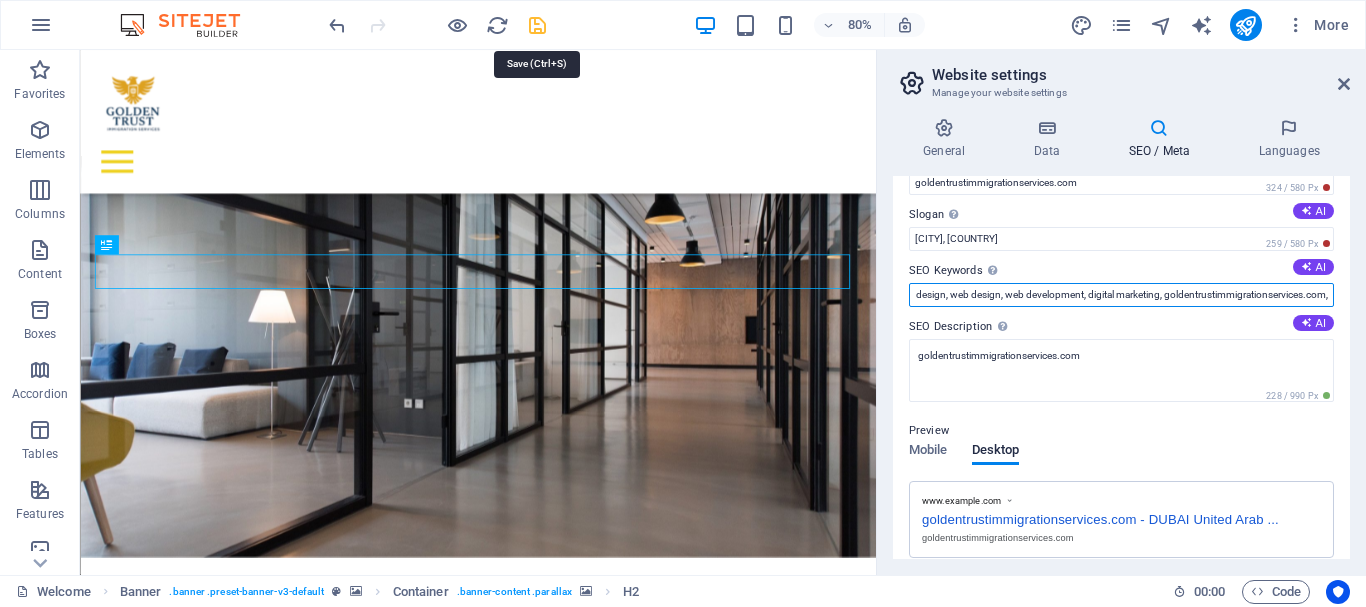 type on "design agency, graphic design, web design, web development, digital marketing, goldentrustimmigrationservices.com," 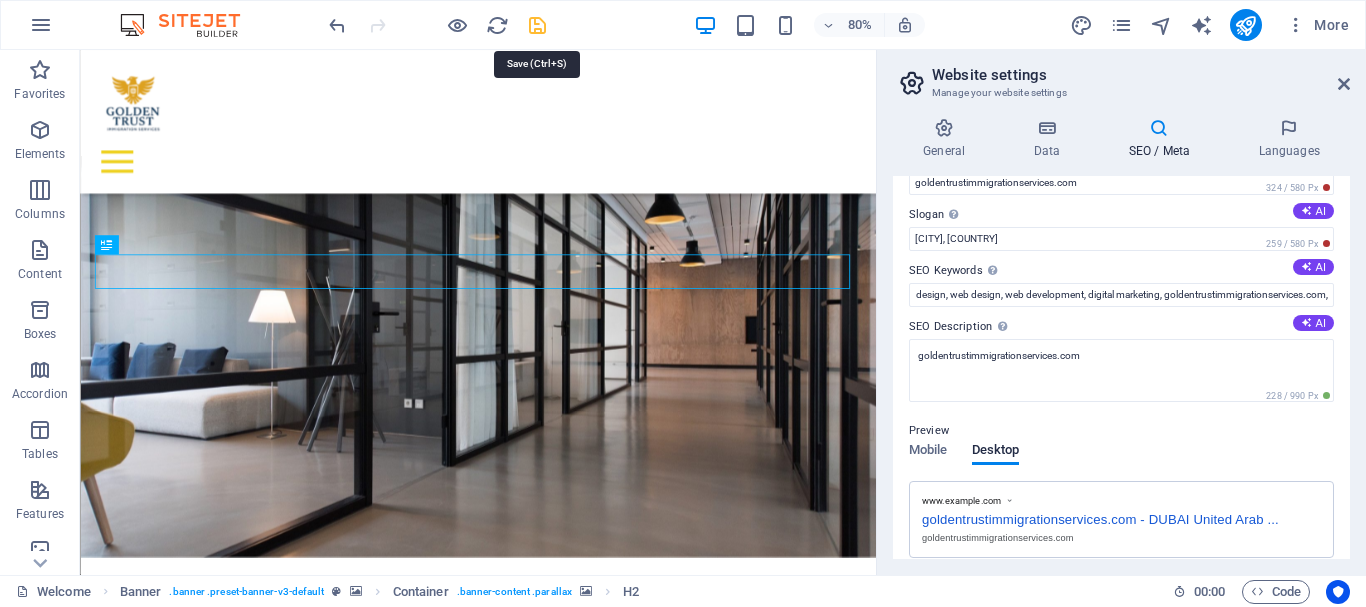 scroll, scrollTop: 0, scrollLeft: 0, axis: both 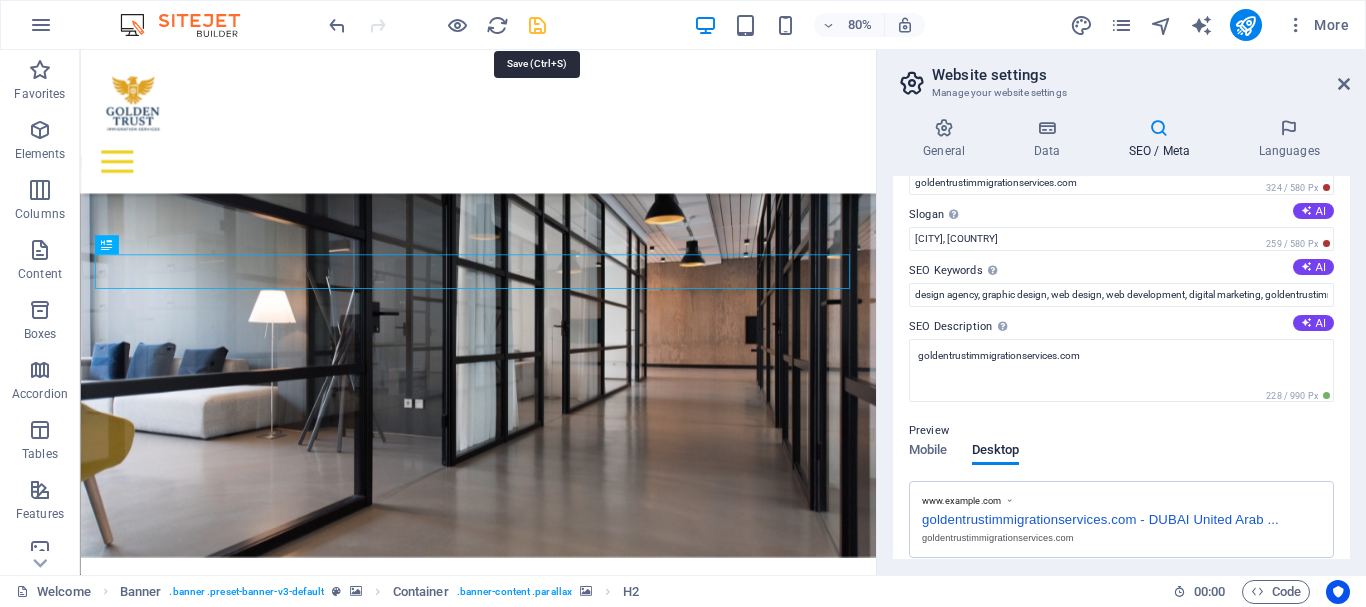 click at bounding box center [537, 25] 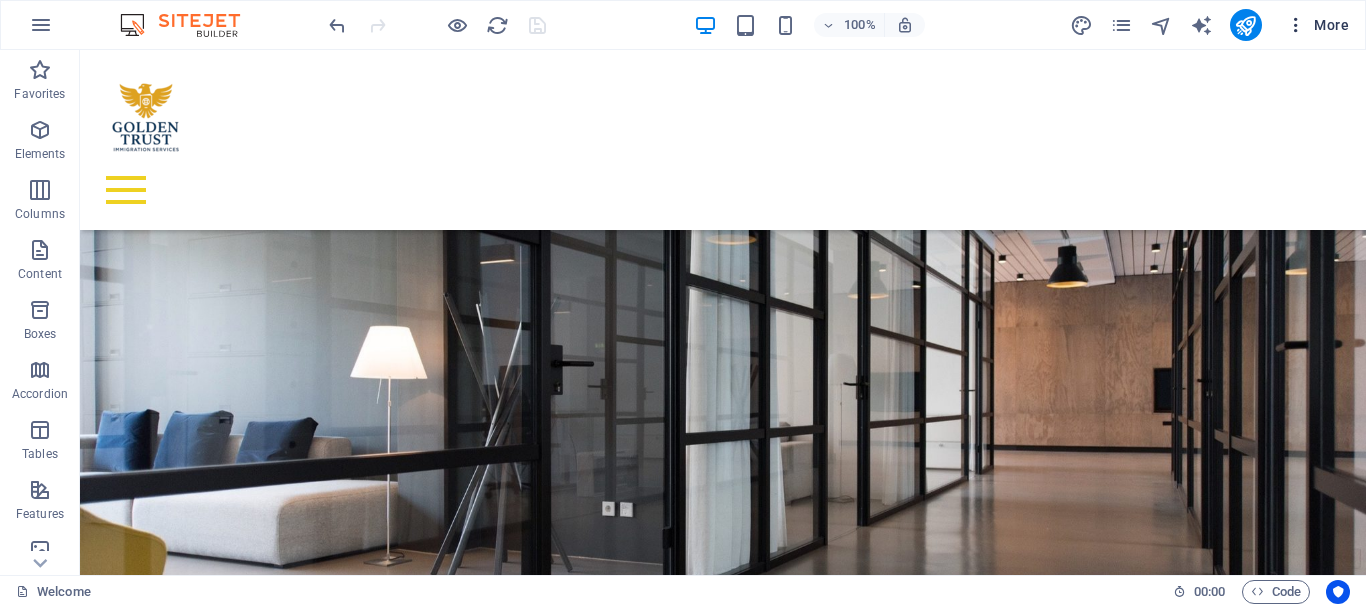 click at bounding box center [1296, 25] 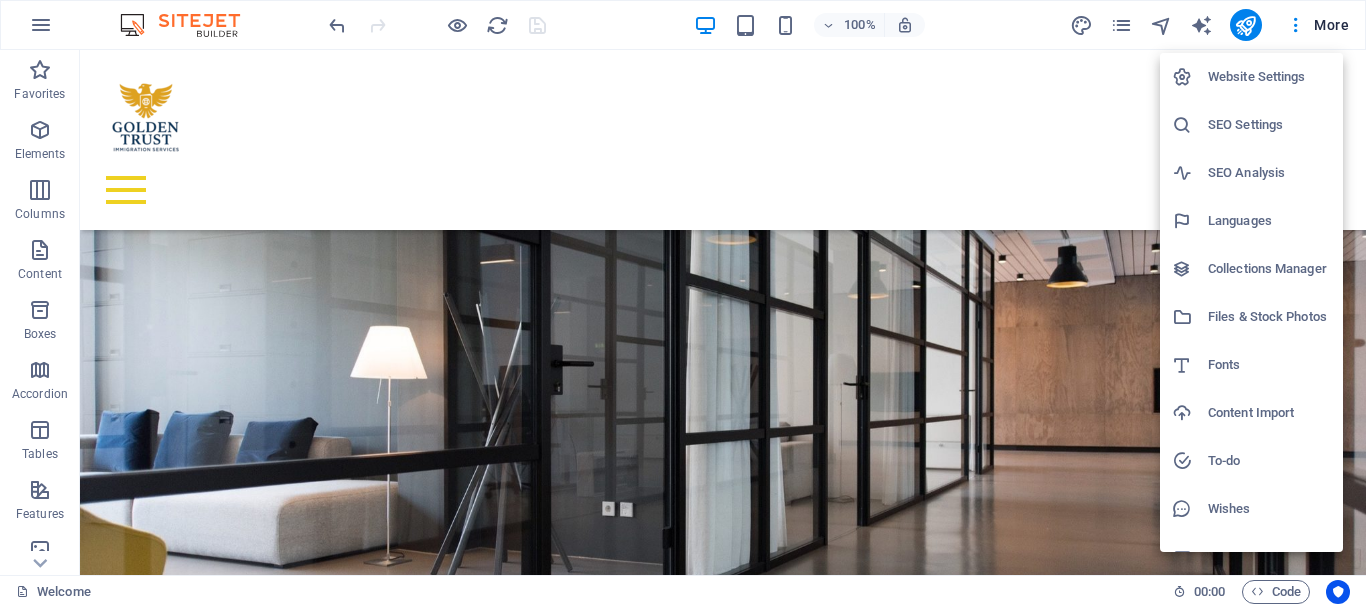 click on "SEO Settings" at bounding box center [1251, 125] 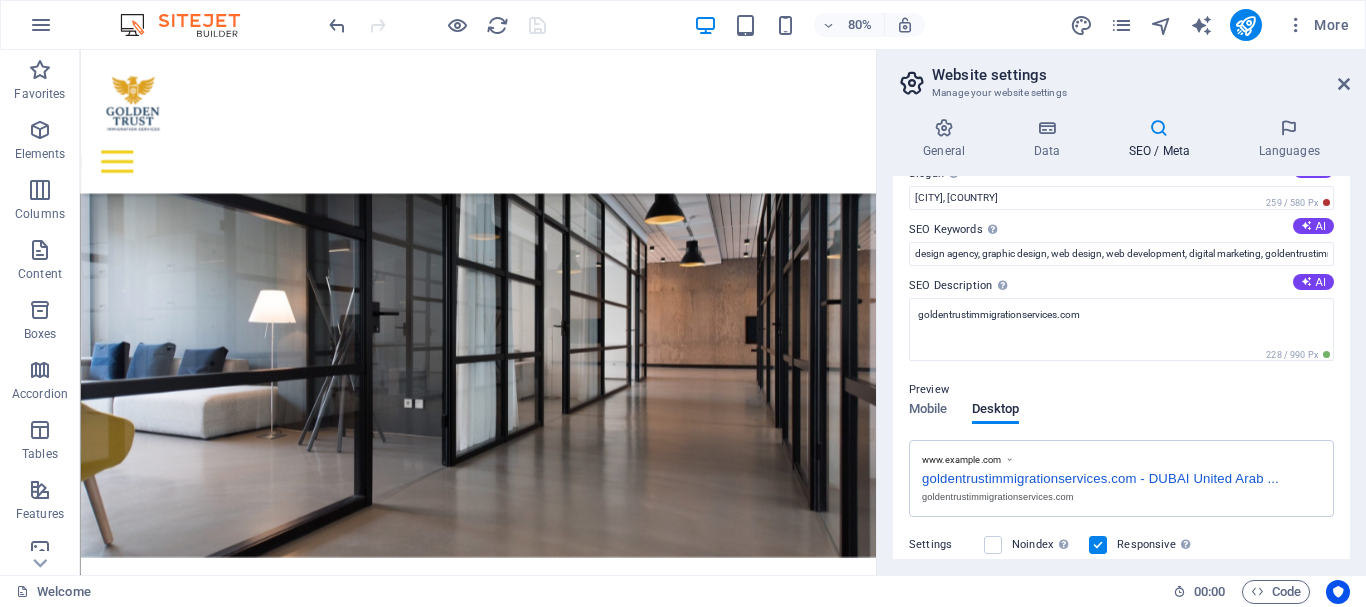 scroll, scrollTop: 0, scrollLeft: 0, axis: both 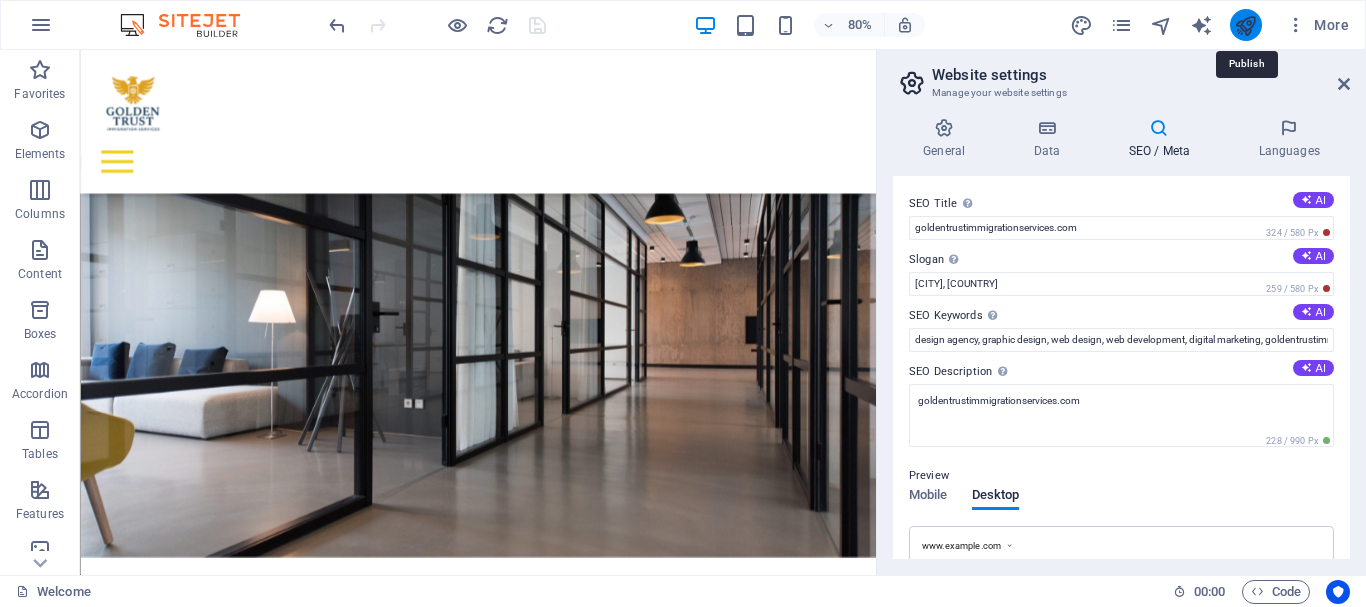 click at bounding box center (1245, 25) 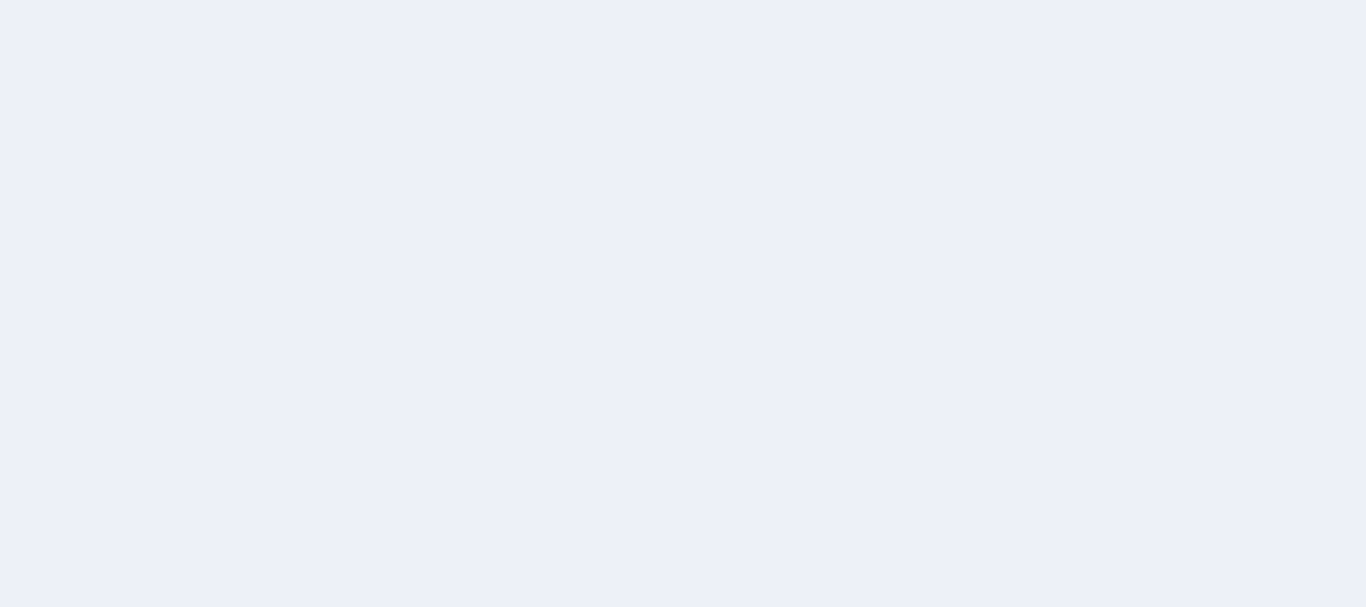 scroll, scrollTop: 0, scrollLeft: 0, axis: both 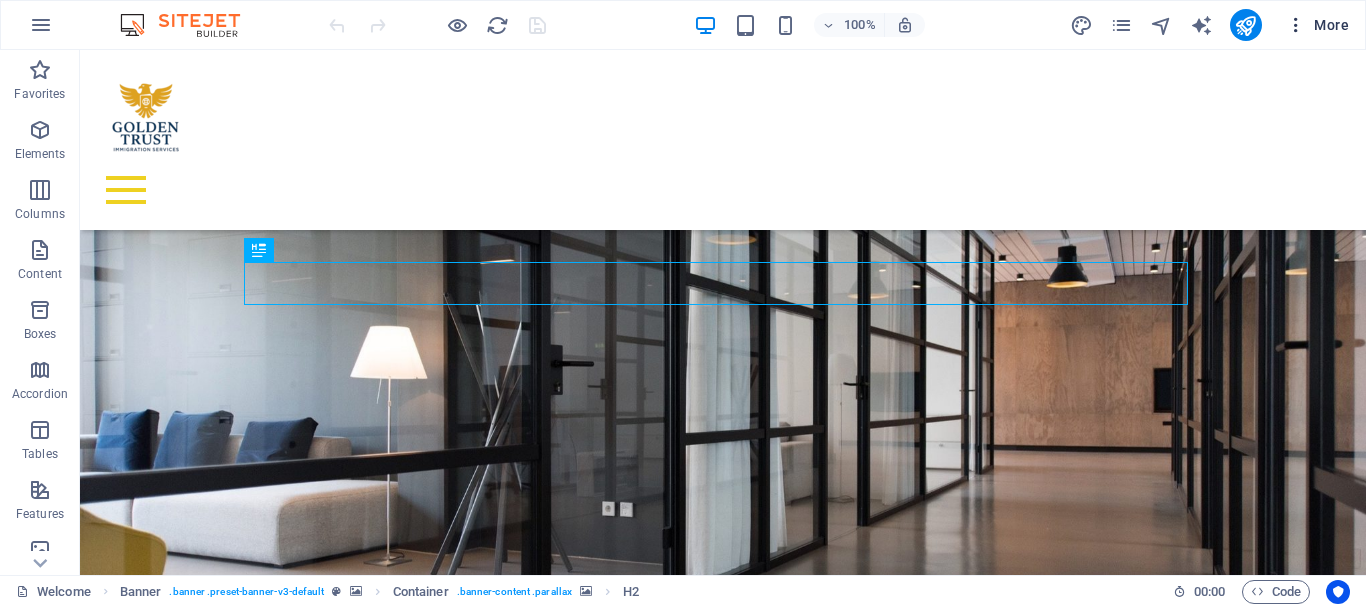 click at bounding box center (1296, 25) 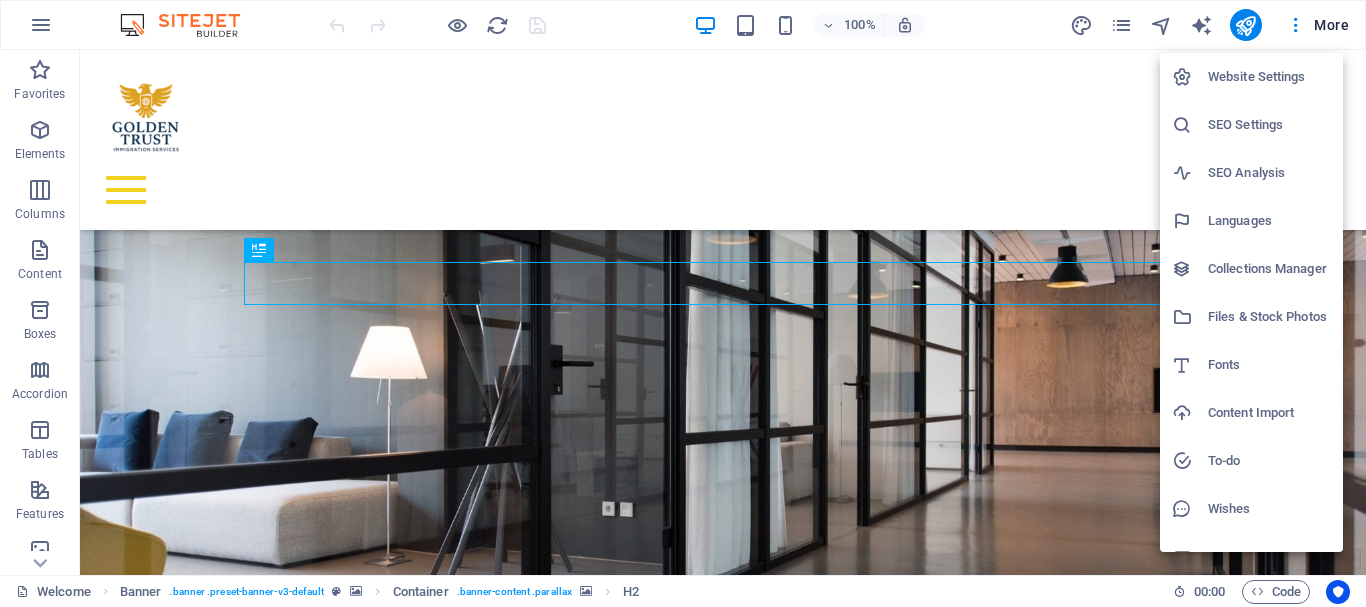 click on "SEO Analysis" at bounding box center (1251, 173) 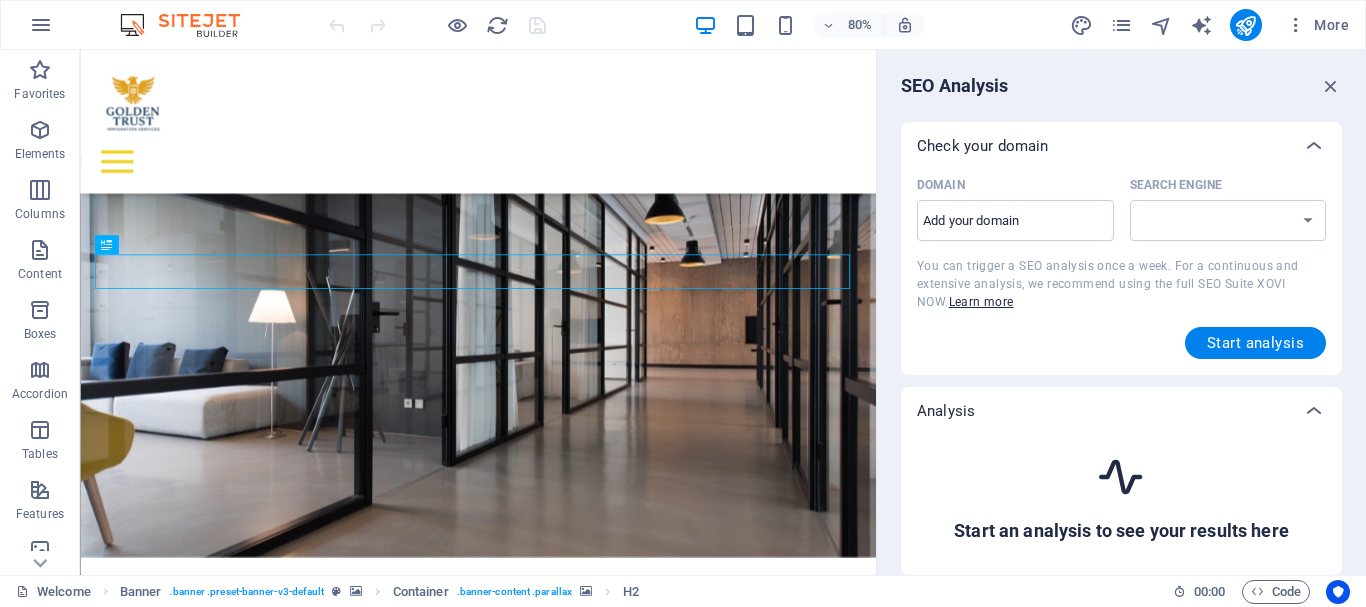 select on "google.com" 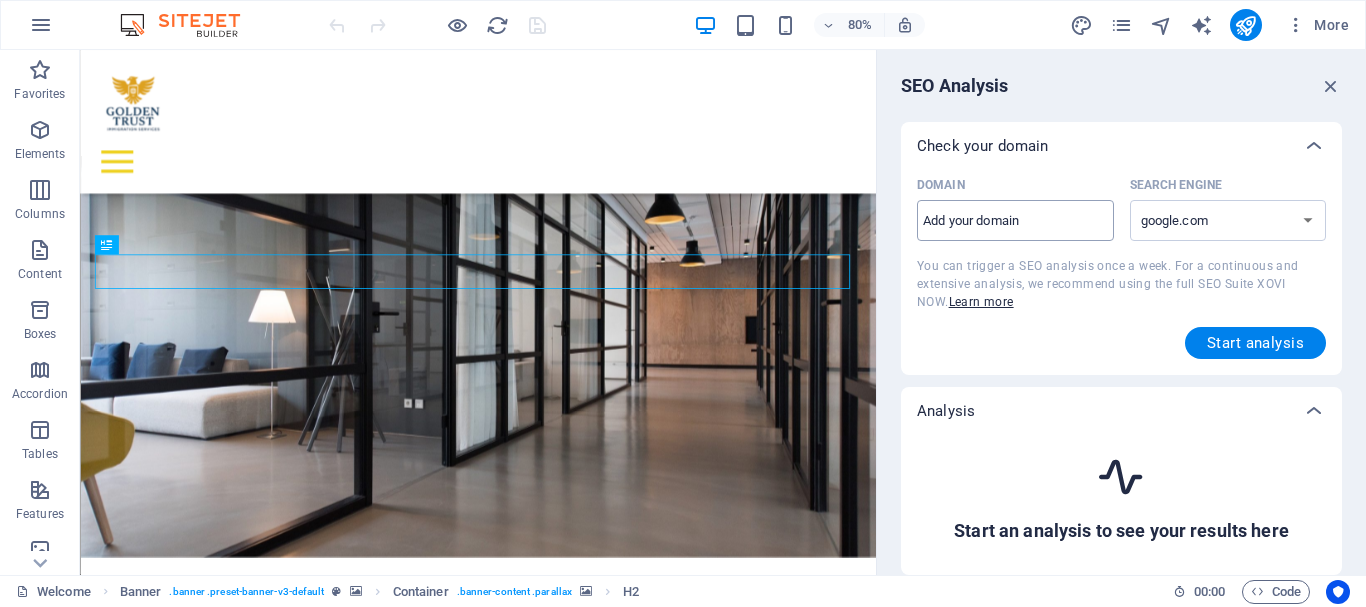 click on "Domain ​" at bounding box center [1015, 221] 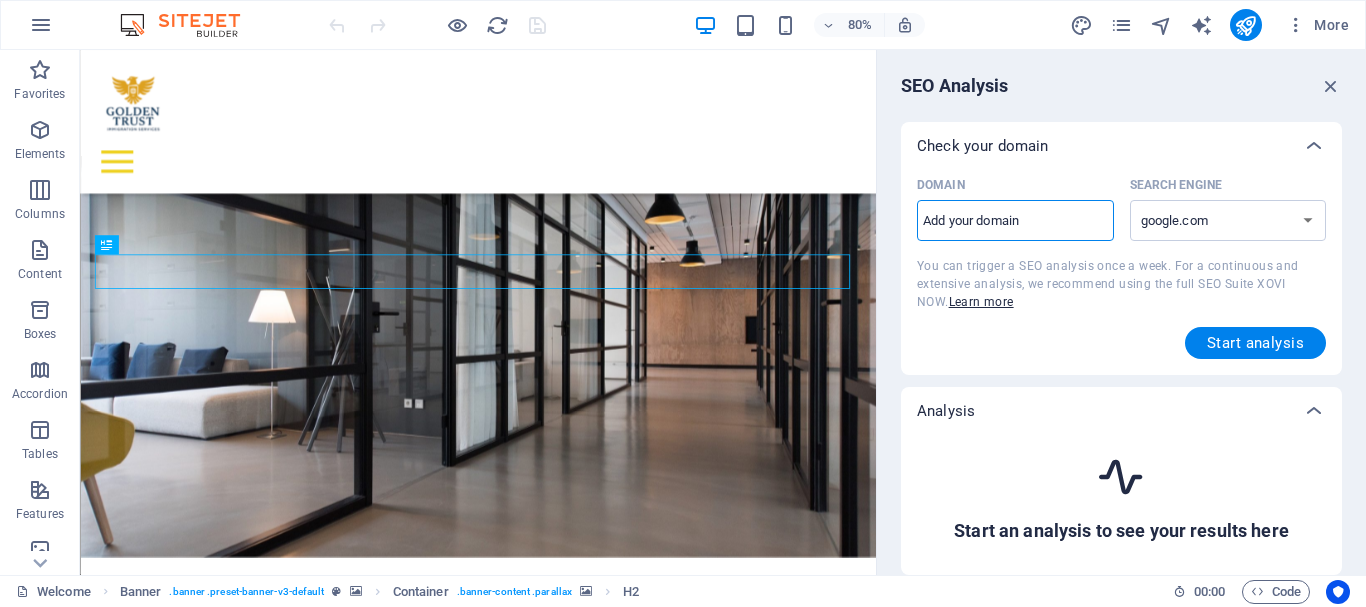 click on "Domain ​" at bounding box center (1015, 221) 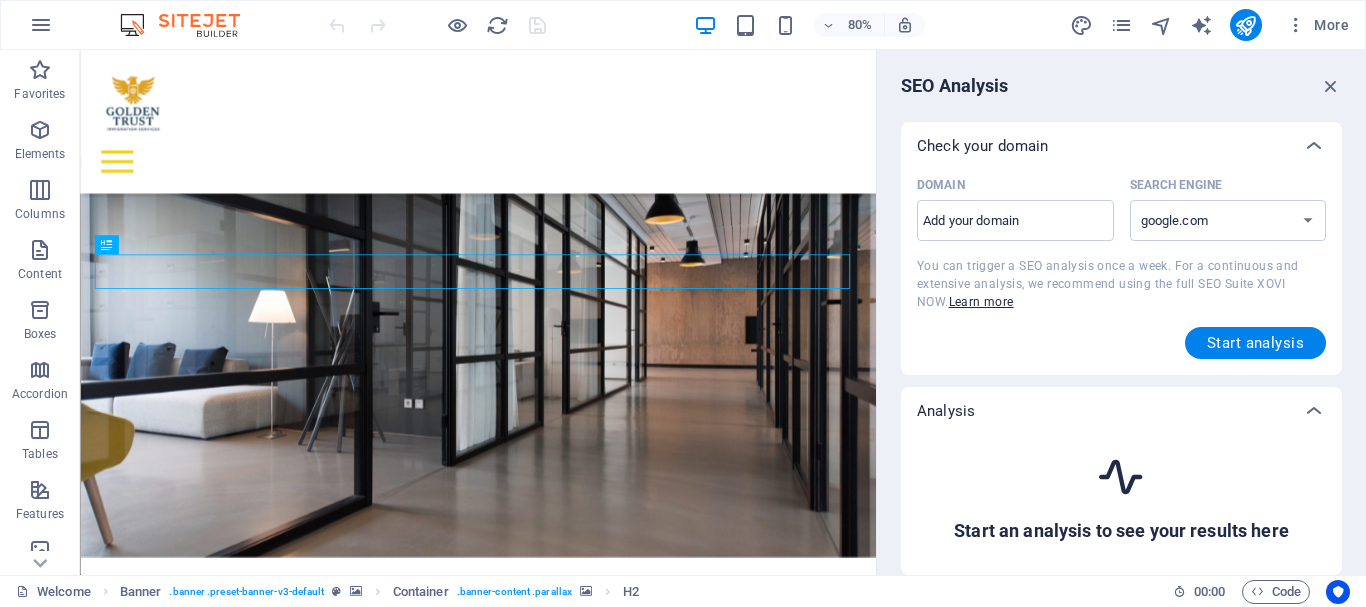 click on "Check your domain" at bounding box center [1103, 146] 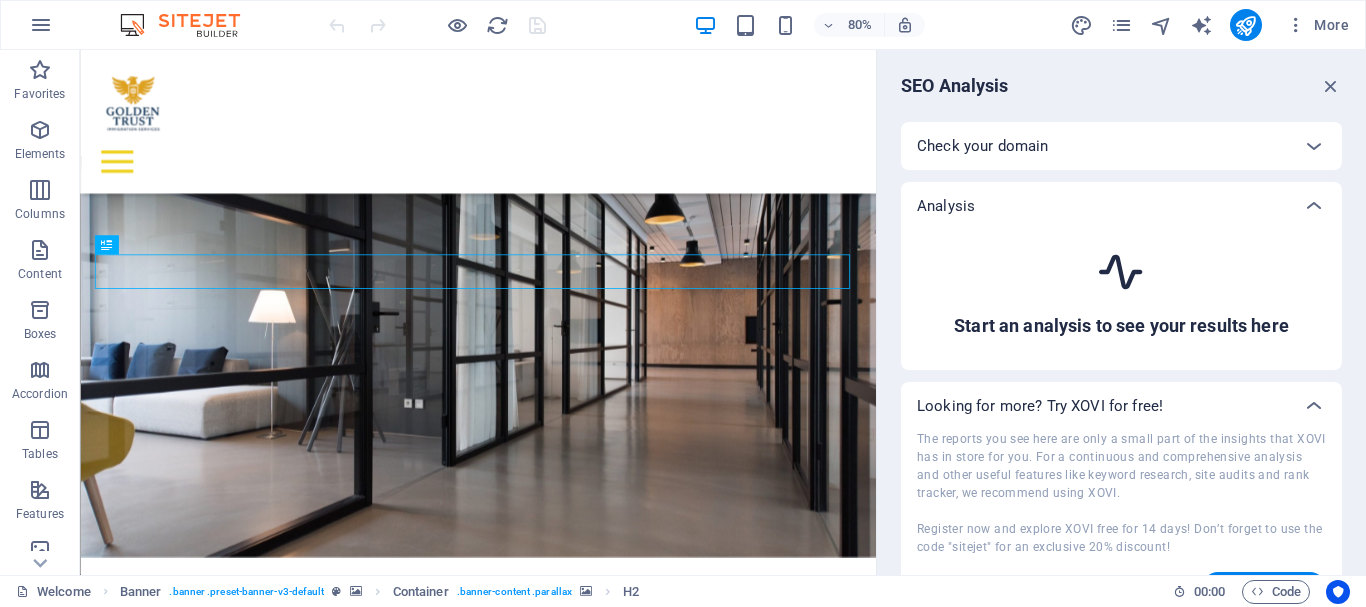 click on "Check your domain" at bounding box center (1103, 146) 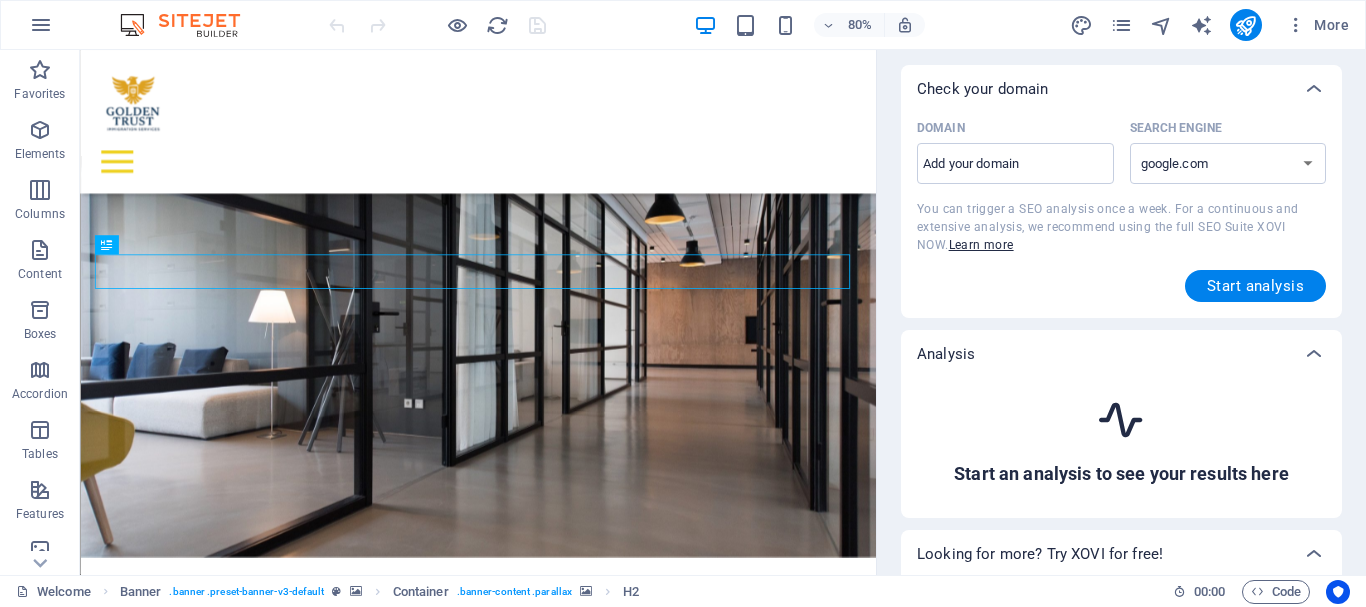 scroll, scrollTop: 0, scrollLeft: 0, axis: both 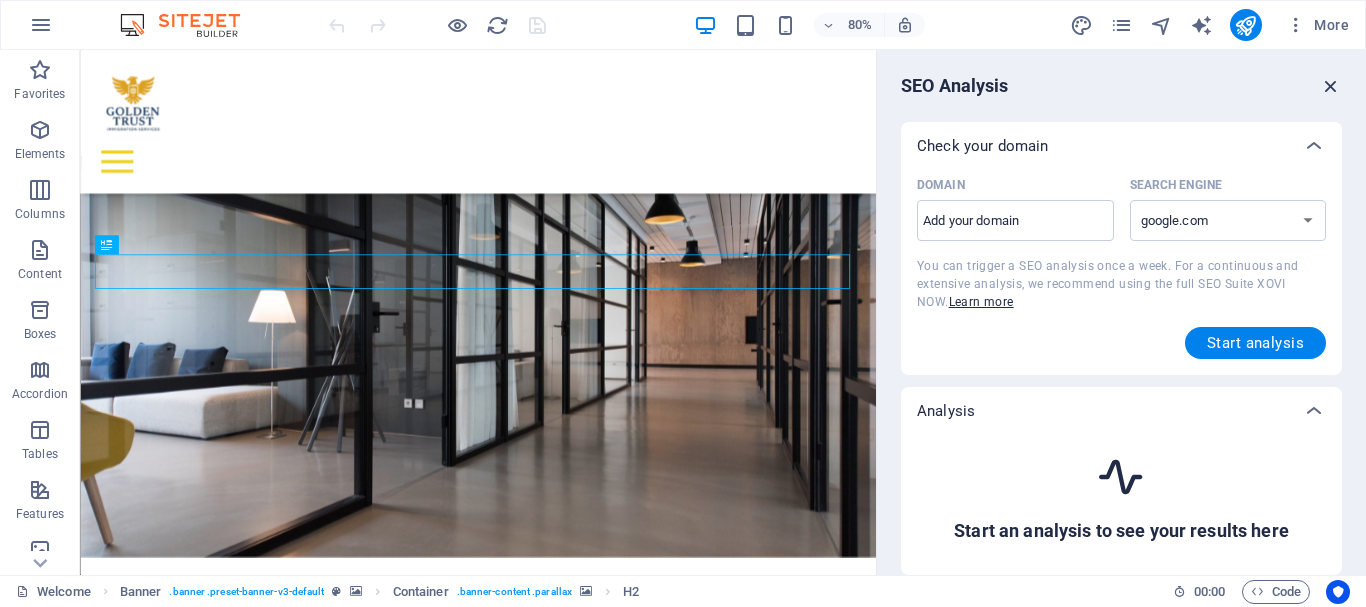 click at bounding box center [1331, 86] 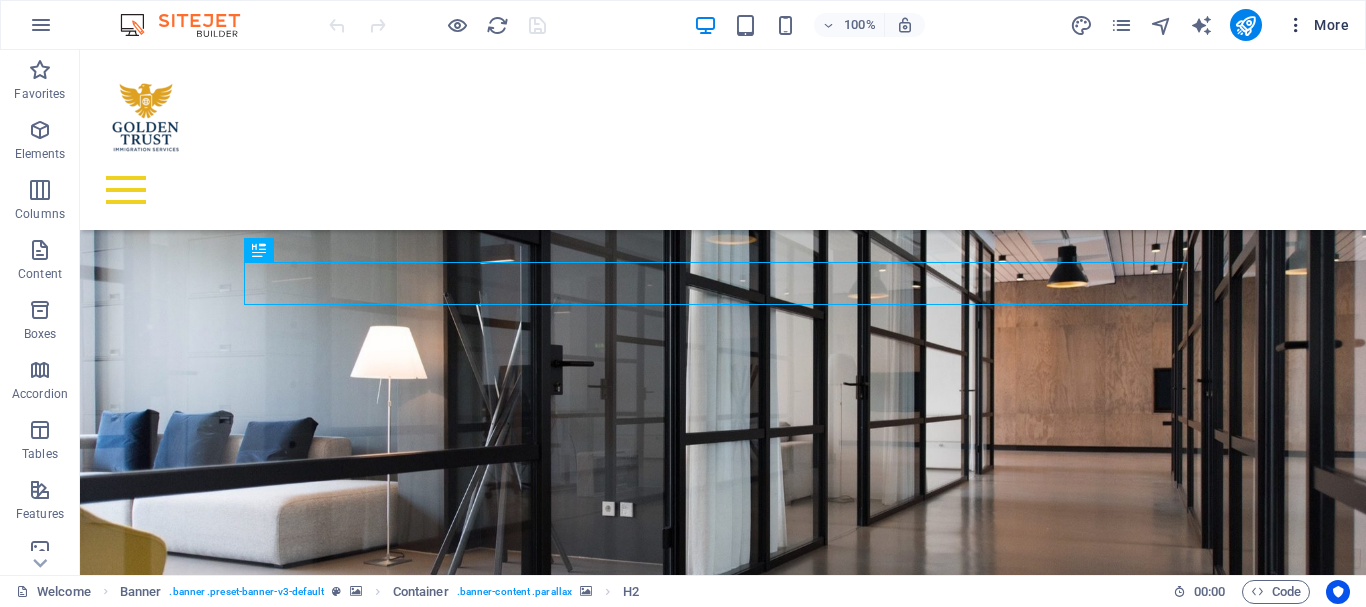 click at bounding box center [1296, 25] 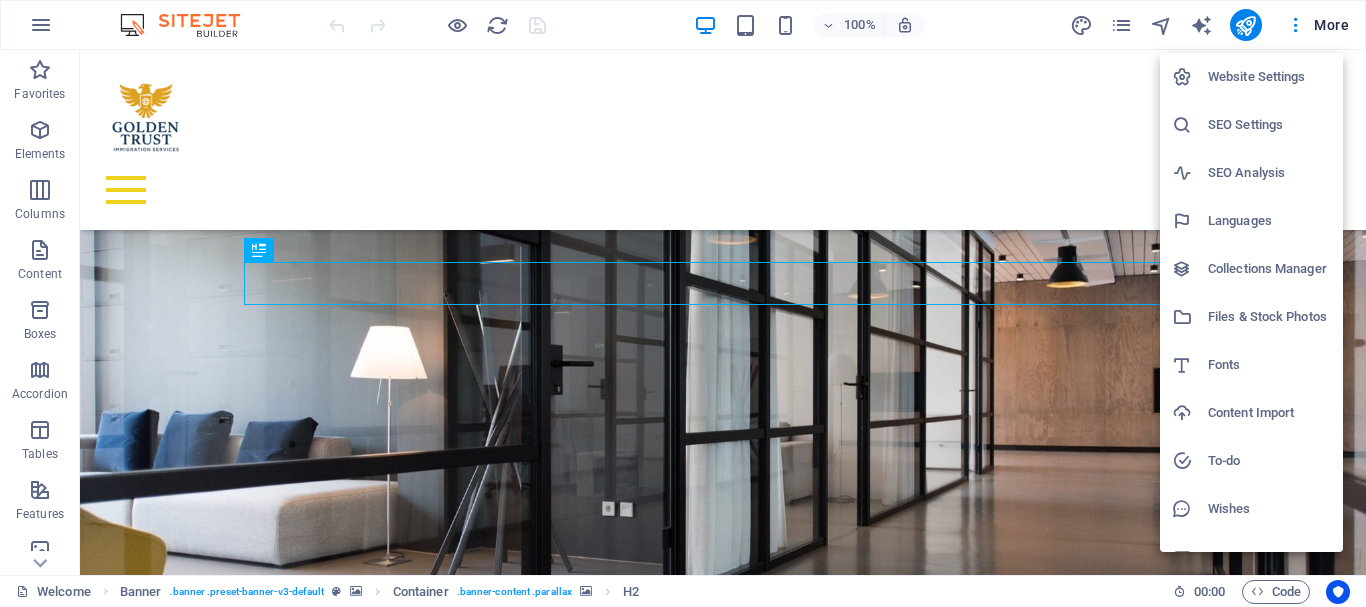 click at bounding box center [683, 303] 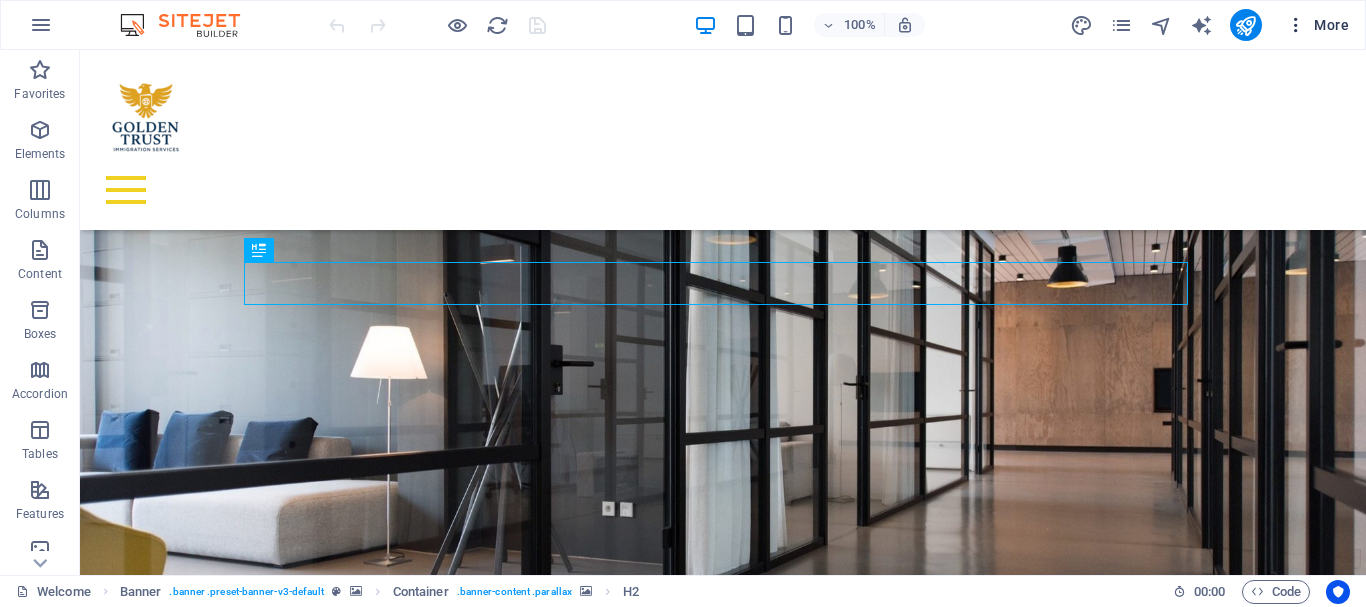 click at bounding box center [1296, 25] 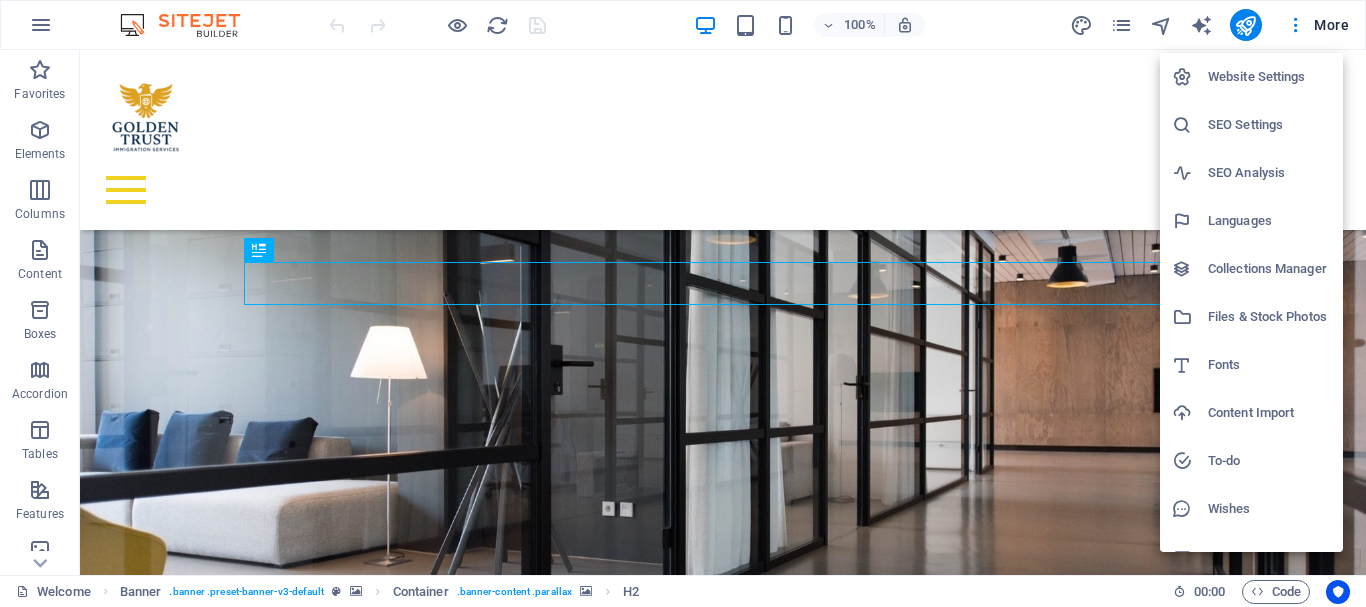 click on "SEO Settings" at bounding box center (1251, 125) 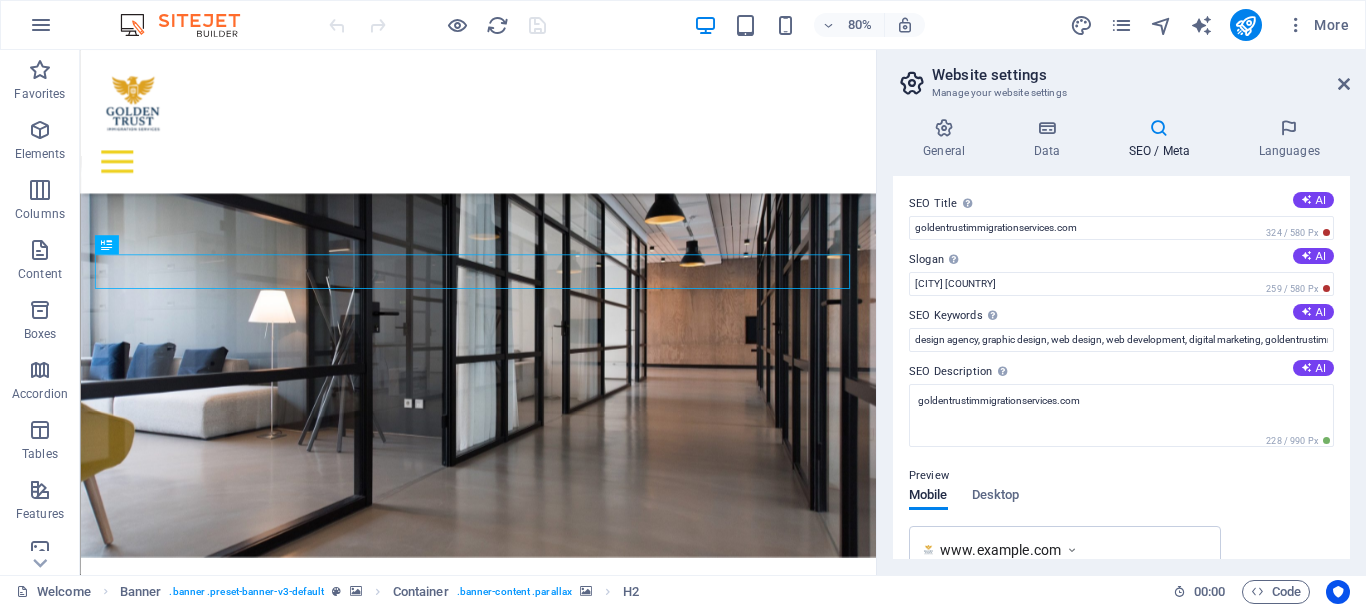click on "General Data SEO / Meta Languages Website name goldentrustimmigrationservices.com Logo Drag files here, click to choose files or select files from Files or our free stock photos & videos Select files from the file manager, stock photos, or upload file(s) Upload Favicon Set the favicon of your website here. A favicon is a small icon shown in the browser tab next to your website title. It helps visitors identify your website. Drag files here, click to choose files or select files from Files or our free stock photos & videos Select files from the file manager, stock photos, or upload file(s) Upload Preview Image (Open Graph) This image will be shown when the website is shared on social networks Drag files here, click to choose files or select files from Files or our free stock photos & videos Select files from the file manager, stock photos, or upload file(s) Upload Contact data for this website. This can be used everywhere on the website and will update automatically. Company First name [FIRST] Street" at bounding box center [1121, 338] 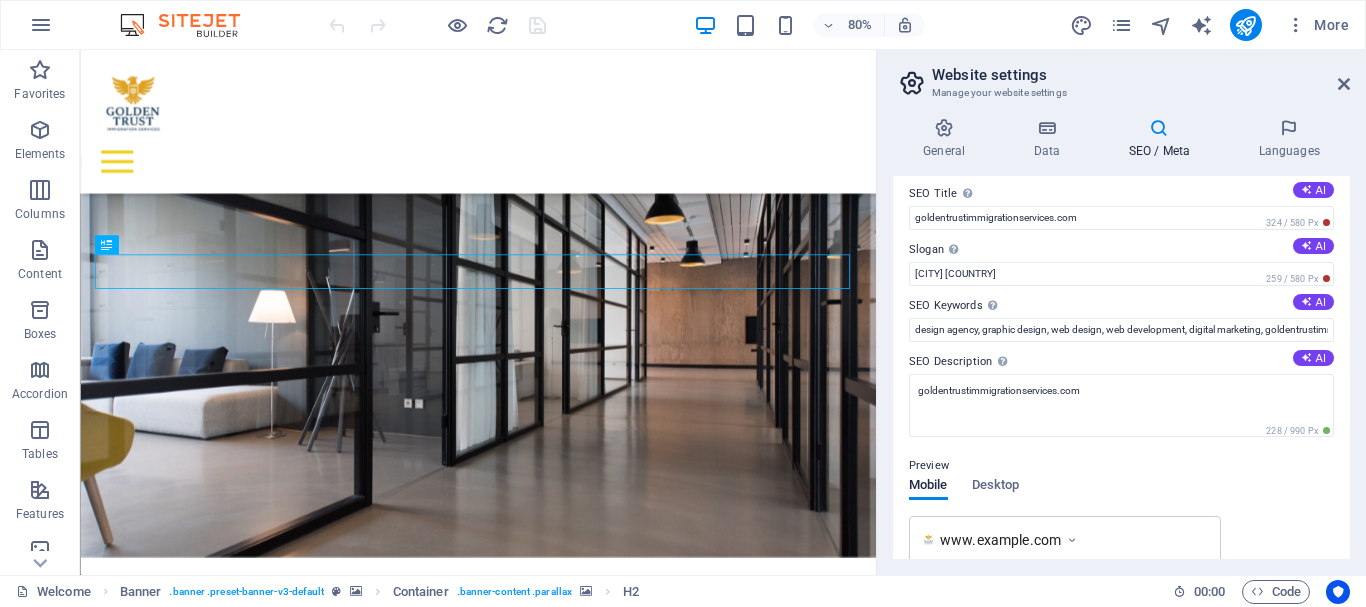 scroll, scrollTop: 0, scrollLeft: 0, axis: both 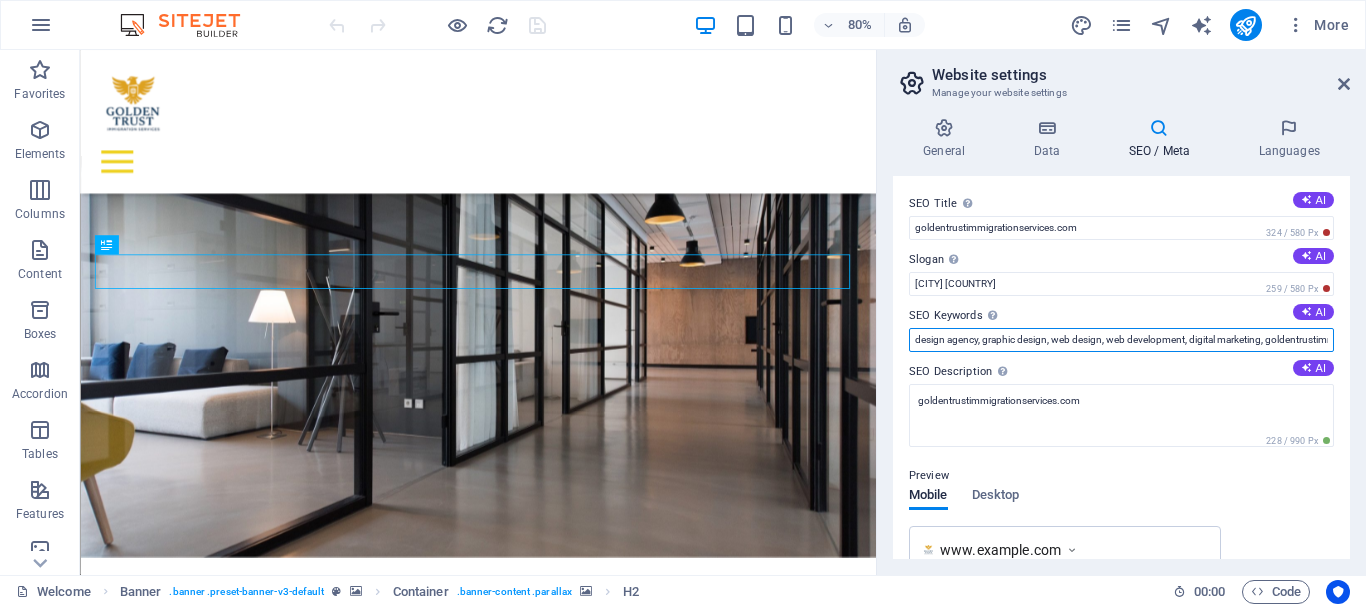 click on "design agency, graphic design, web design, web development, digital marketing, goldentrustimmigrationservices.com," at bounding box center [1121, 340] 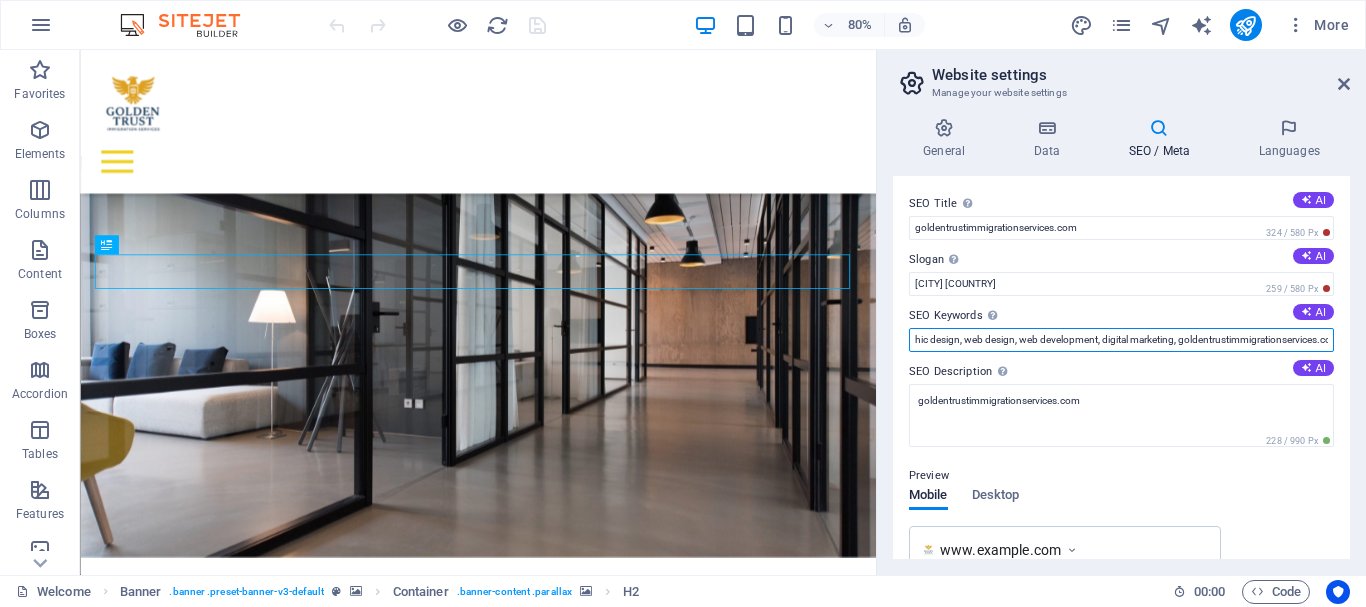 scroll, scrollTop: 0, scrollLeft: 111, axis: horizontal 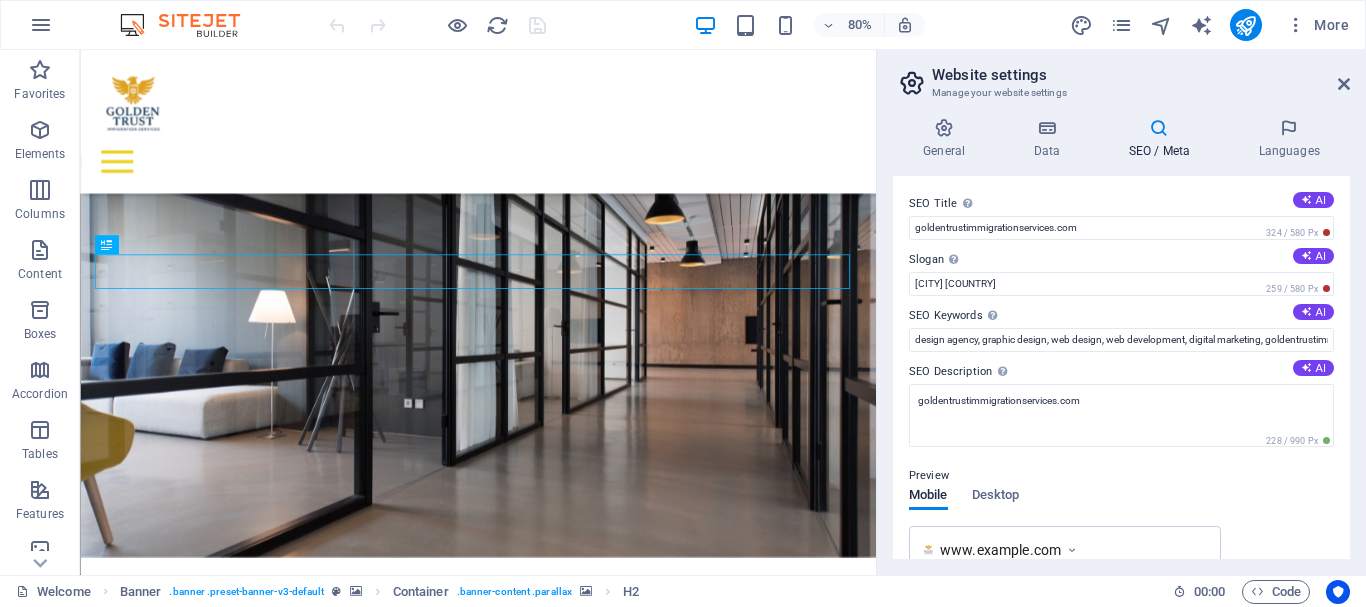 click on "Preview" at bounding box center [1121, 476] 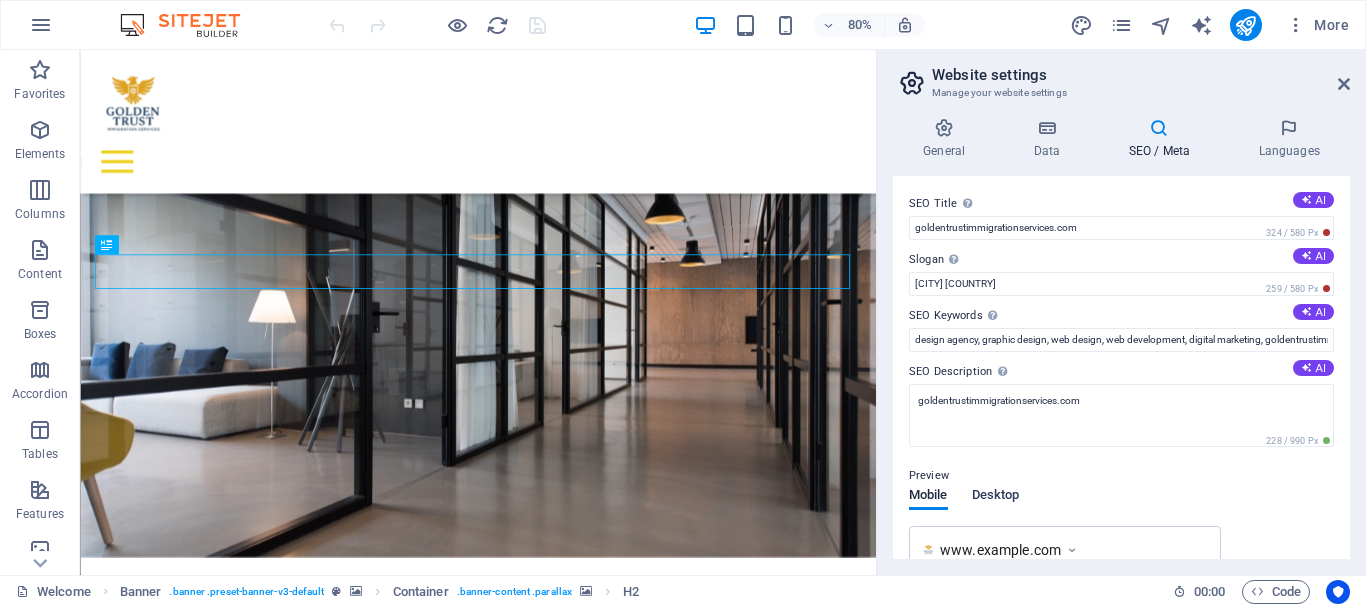 click on "Desktop" at bounding box center [996, 497] 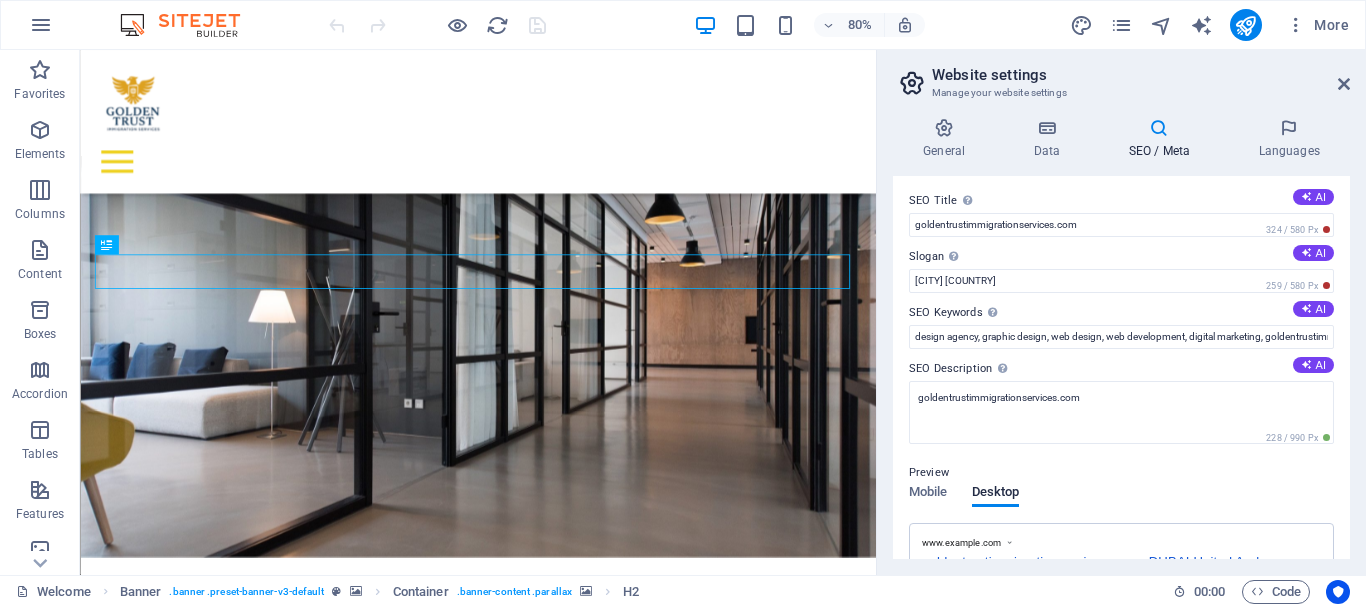 scroll, scrollTop: 0, scrollLeft: 0, axis: both 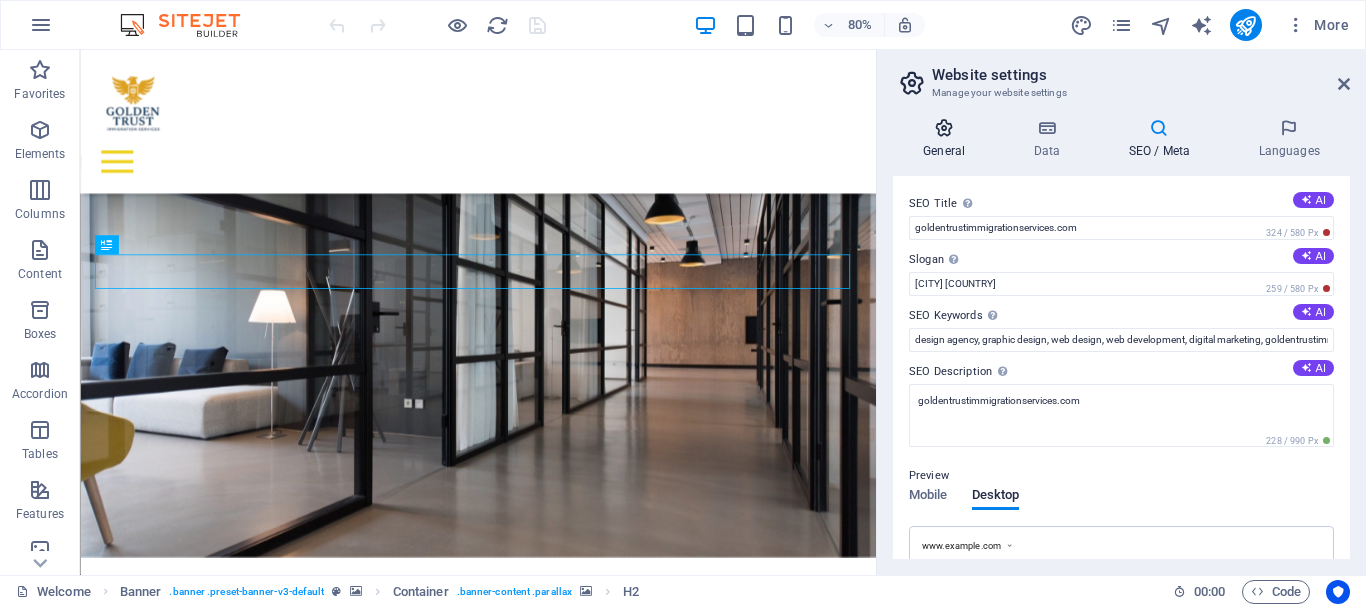 click at bounding box center (944, 128) 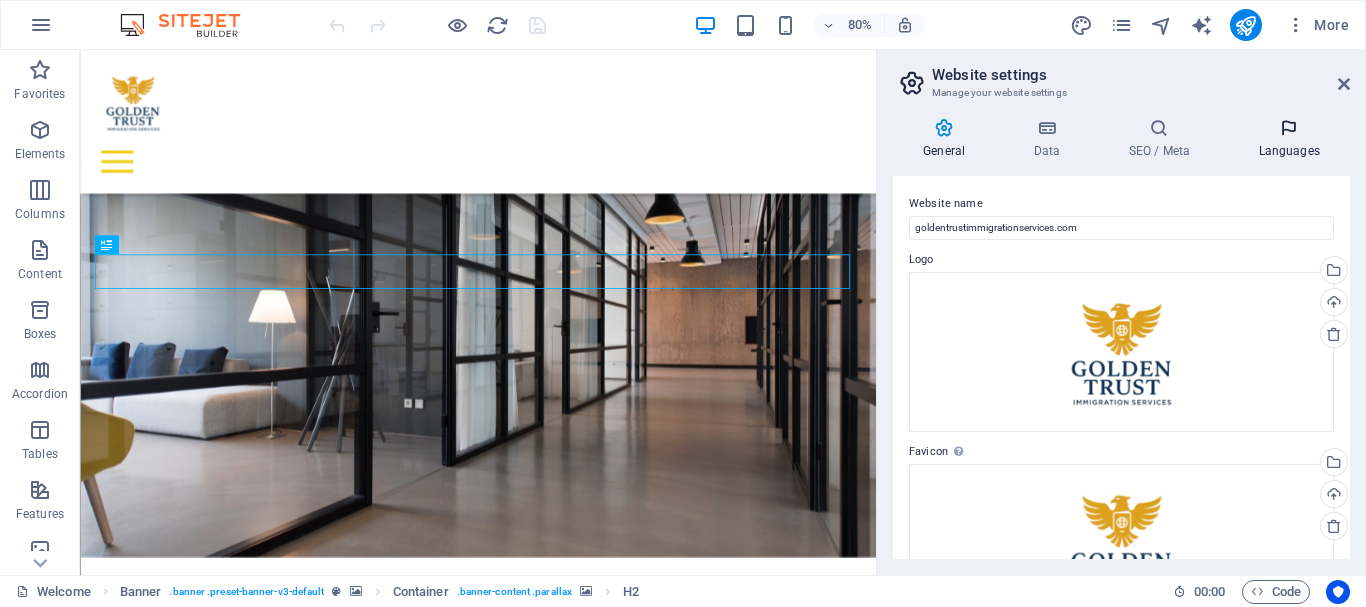 click at bounding box center (1289, 128) 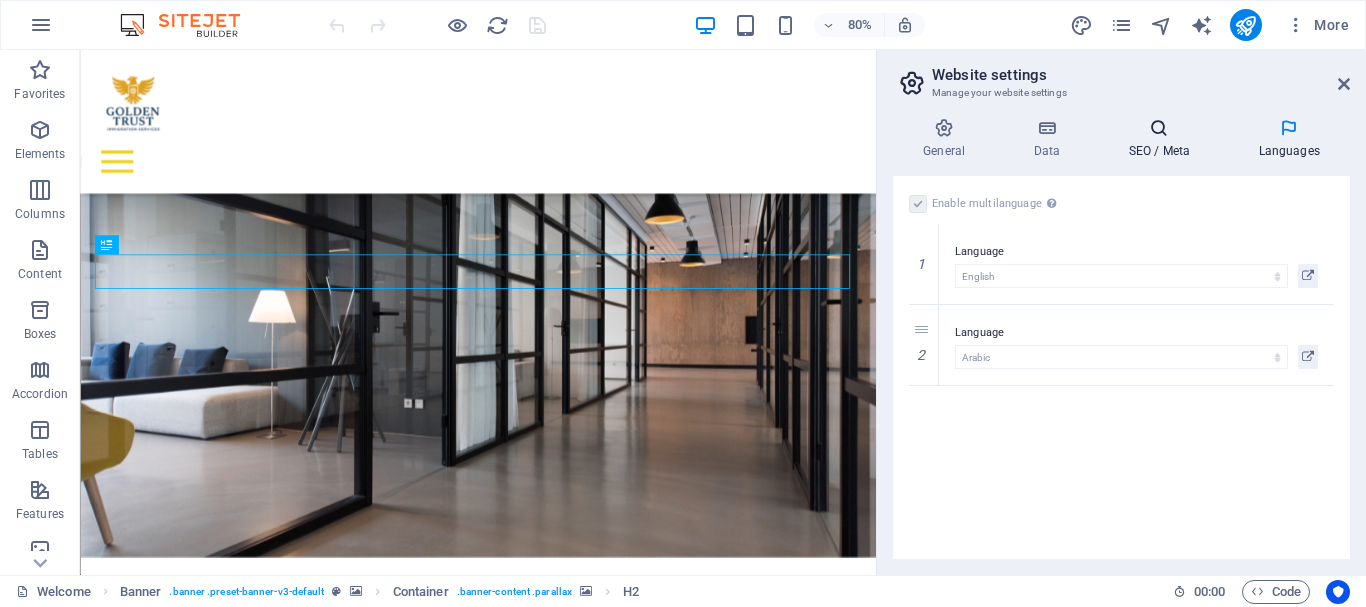 click on "SEO / Meta" at bounding box center [1163, 139] 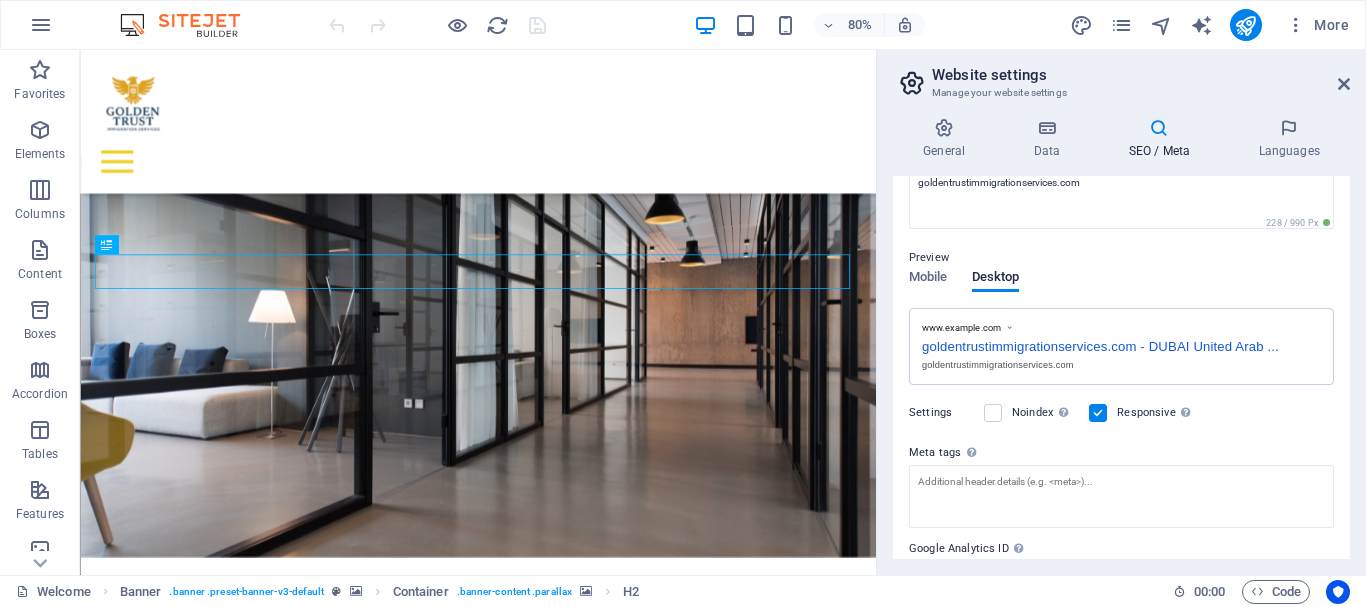 scroll, scrollTop: 316, scrollLeft: 0, axis: vertical 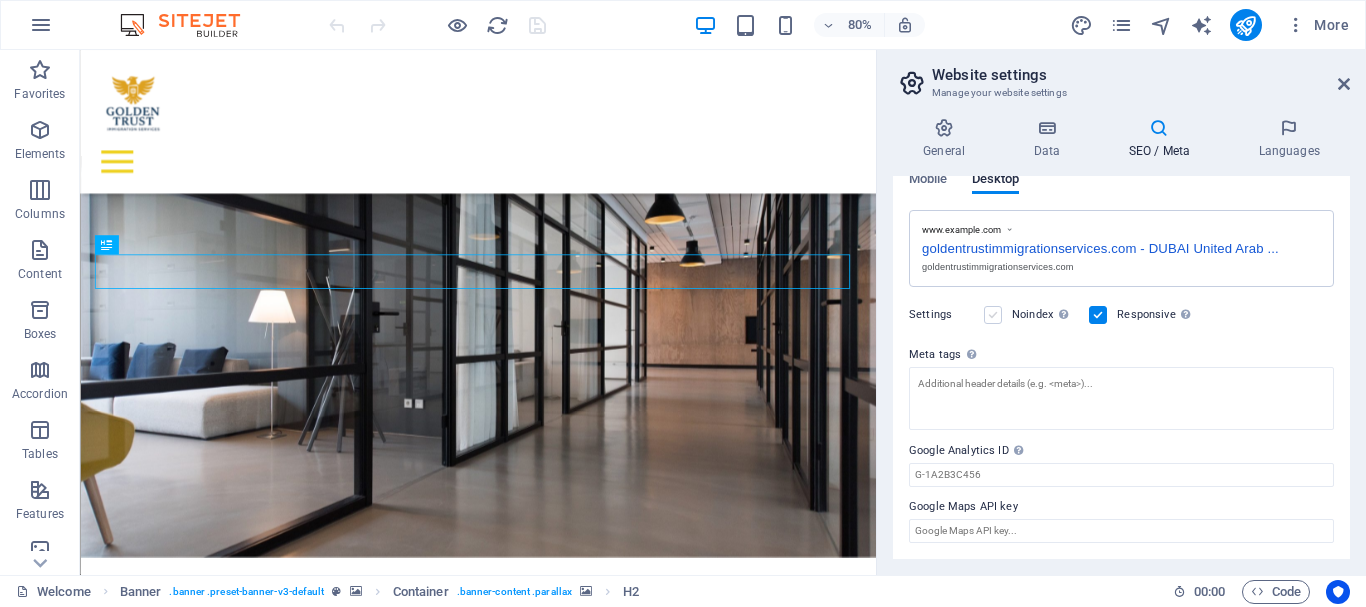 click at bounding box center (993, 315) 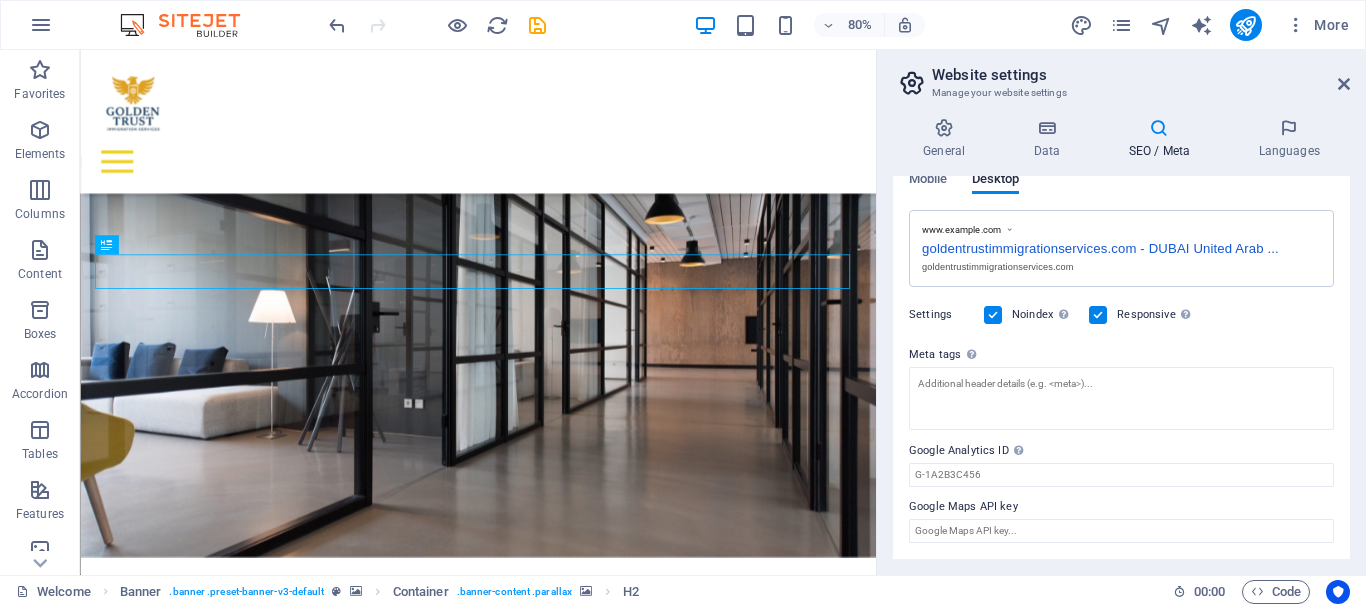 click on "Settings Noindex Instruct search engines to exclude this website from search results. Responsive Determine whether the website should be responsive based on screen resolution." at bounding box center [1121, 315] 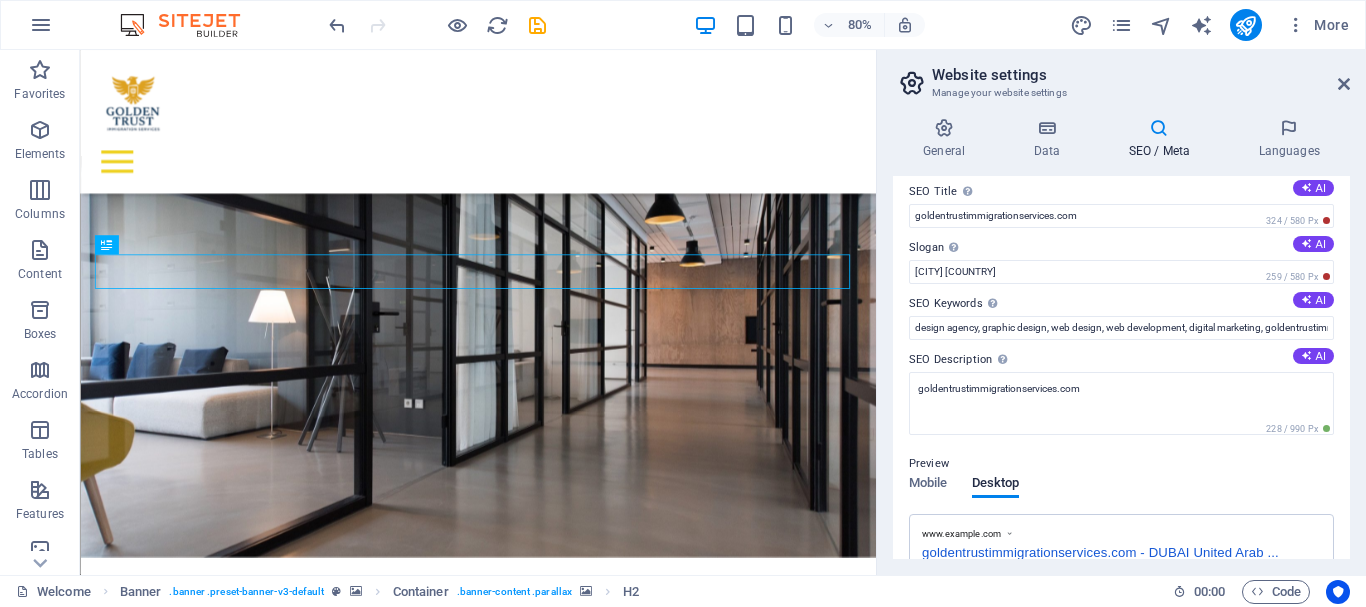 scroll, scrollTop: 0, scrollLeft: 0, axis: both 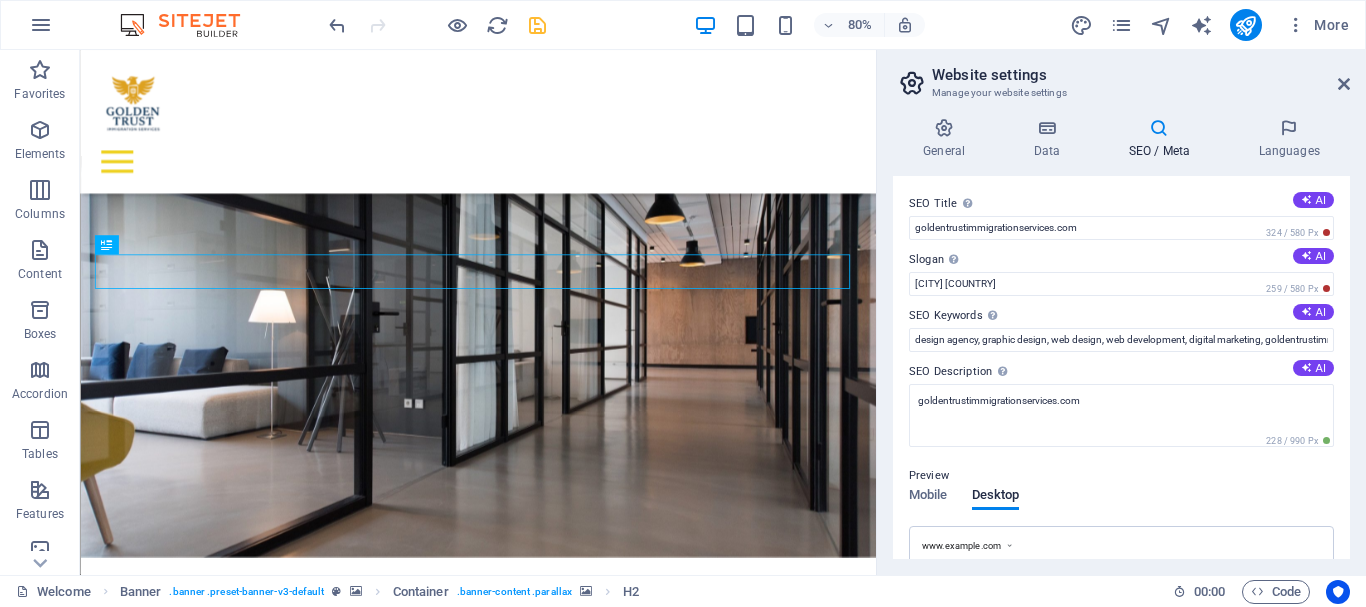 click at bounding box center [537, 25] 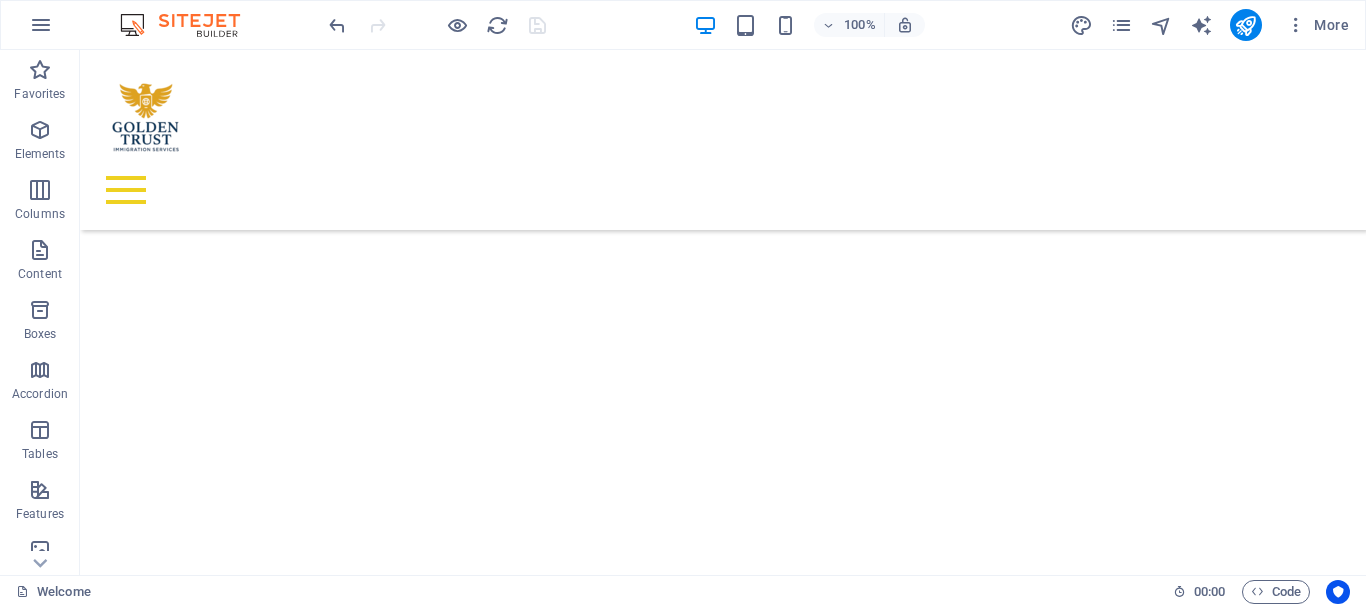 scroll, scrollTop: 0, scrollLeft: 0, axis: both 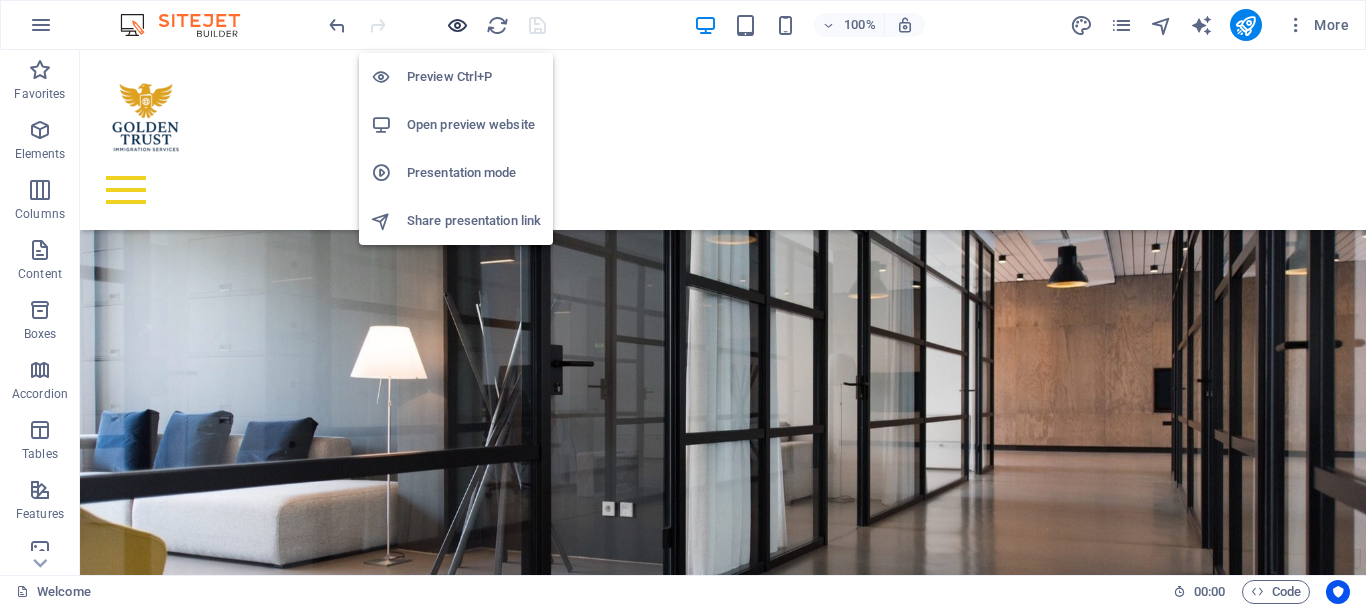 click at bounding box center (457, 25) 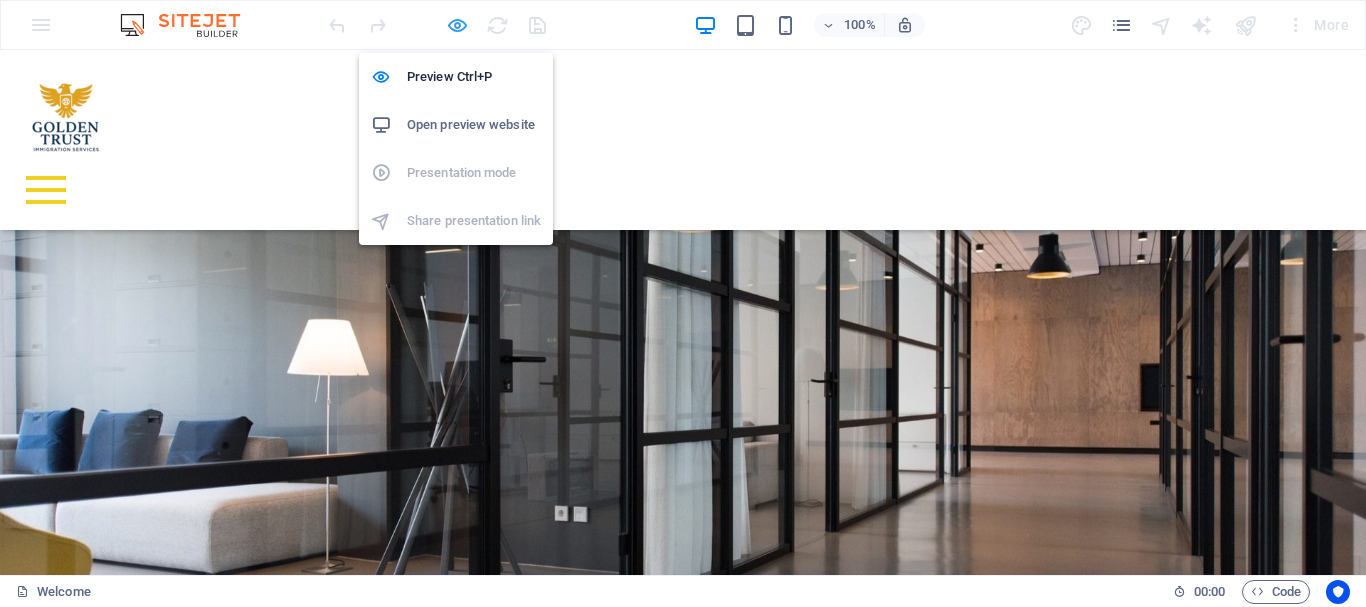 click at bounding box center [457, 25] 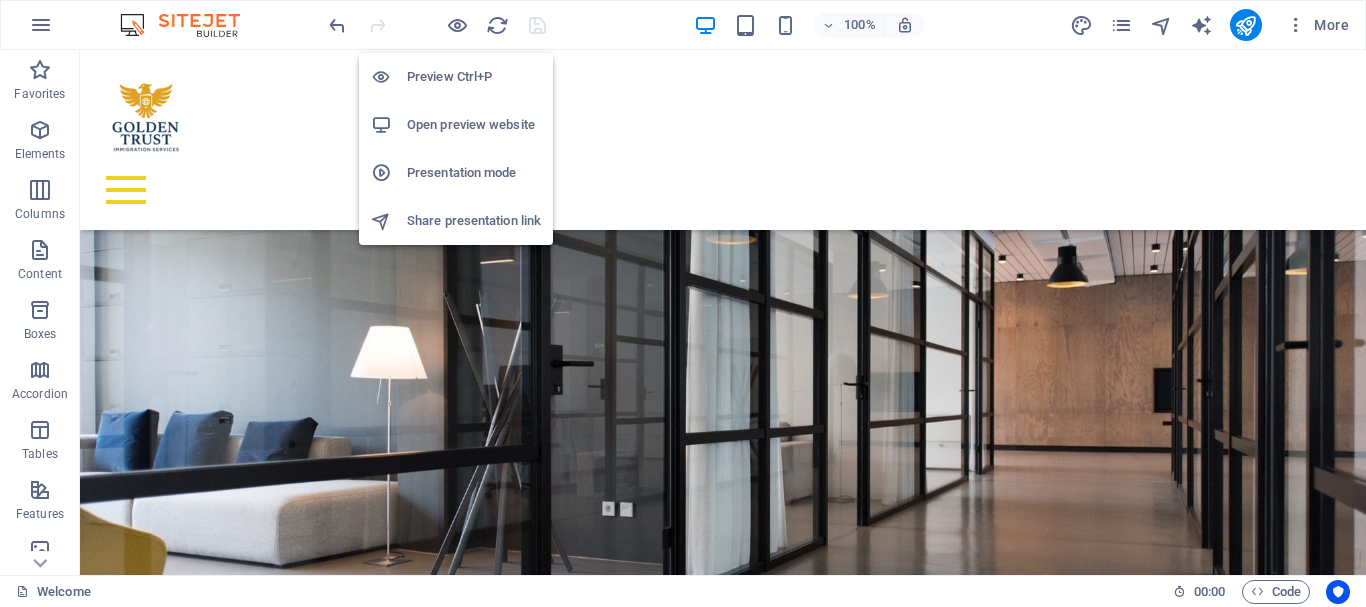 click on "Open preview website" at bounding box center [456, 125] 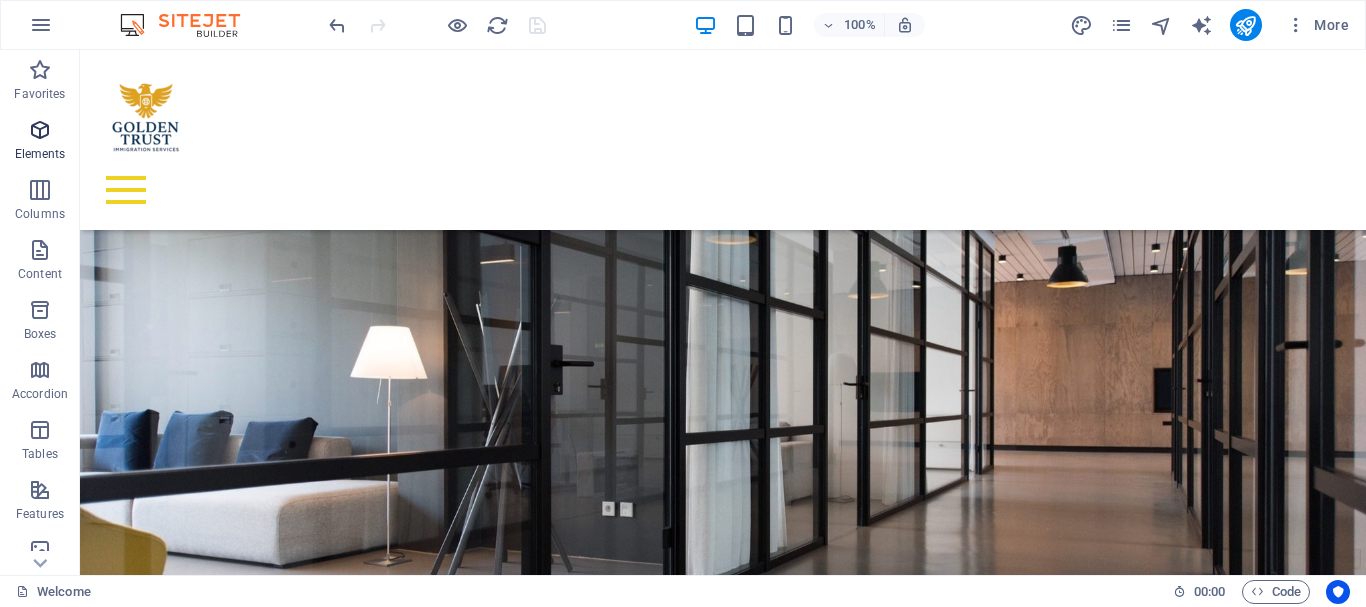 click on "Elements" at bounding box center [40, 154] 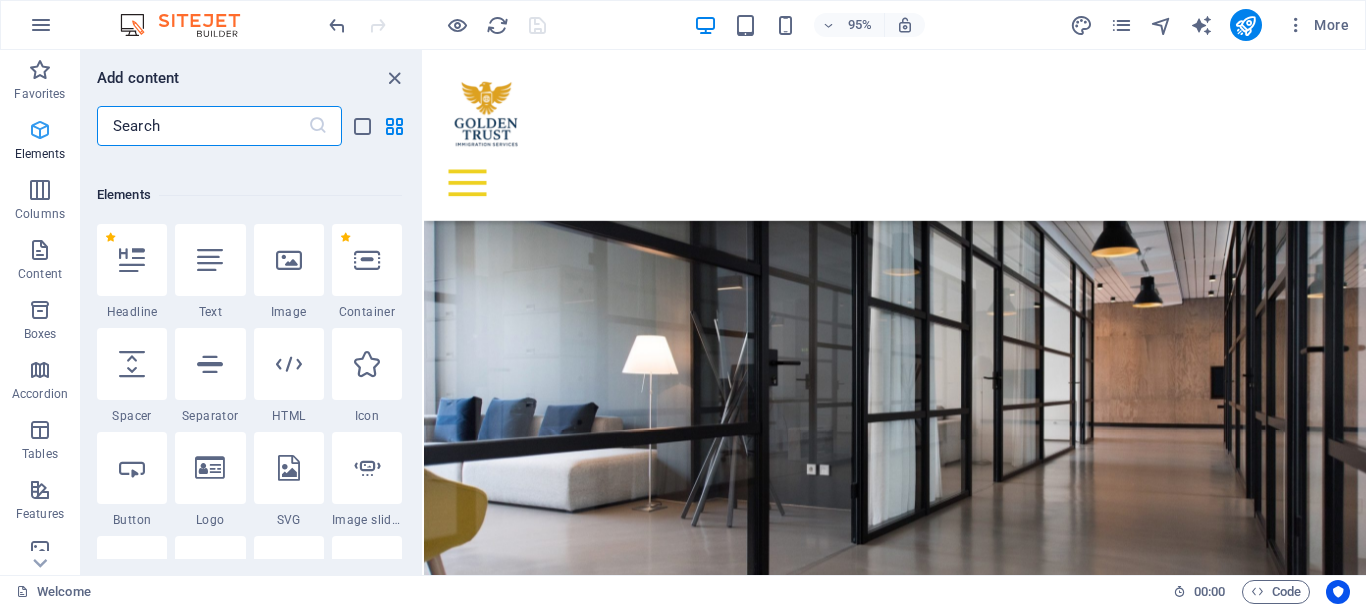 scroll, scrollTop: 213, scrollLeft: 0, axis: vertical 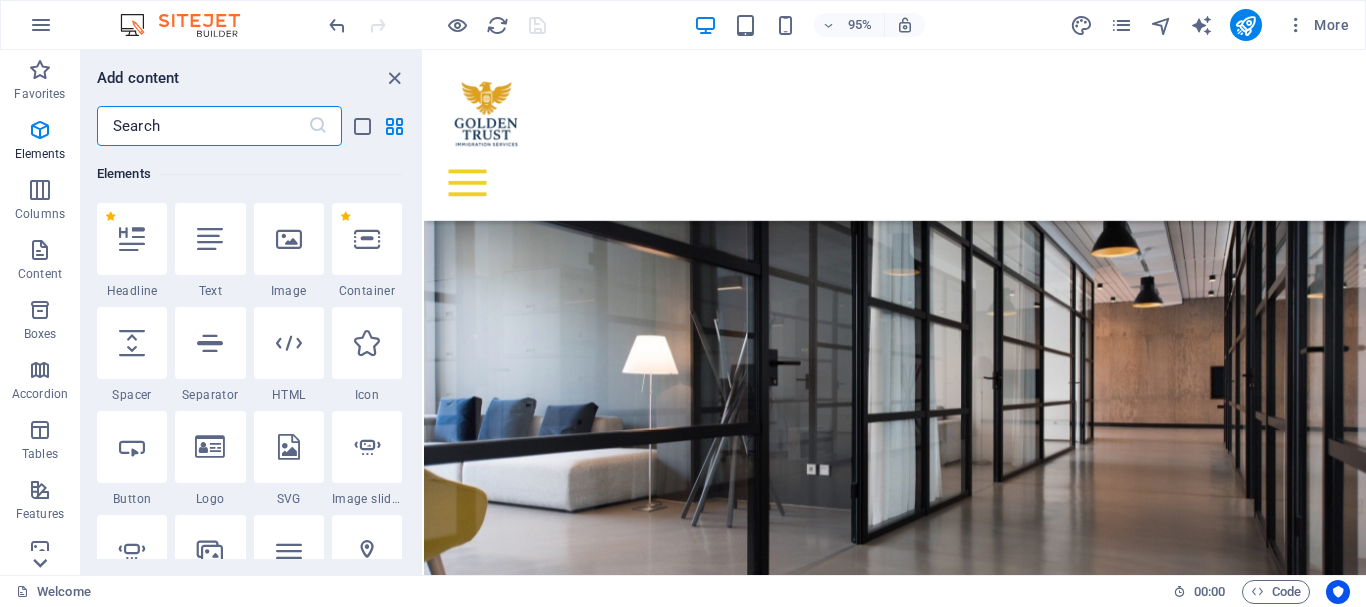 click 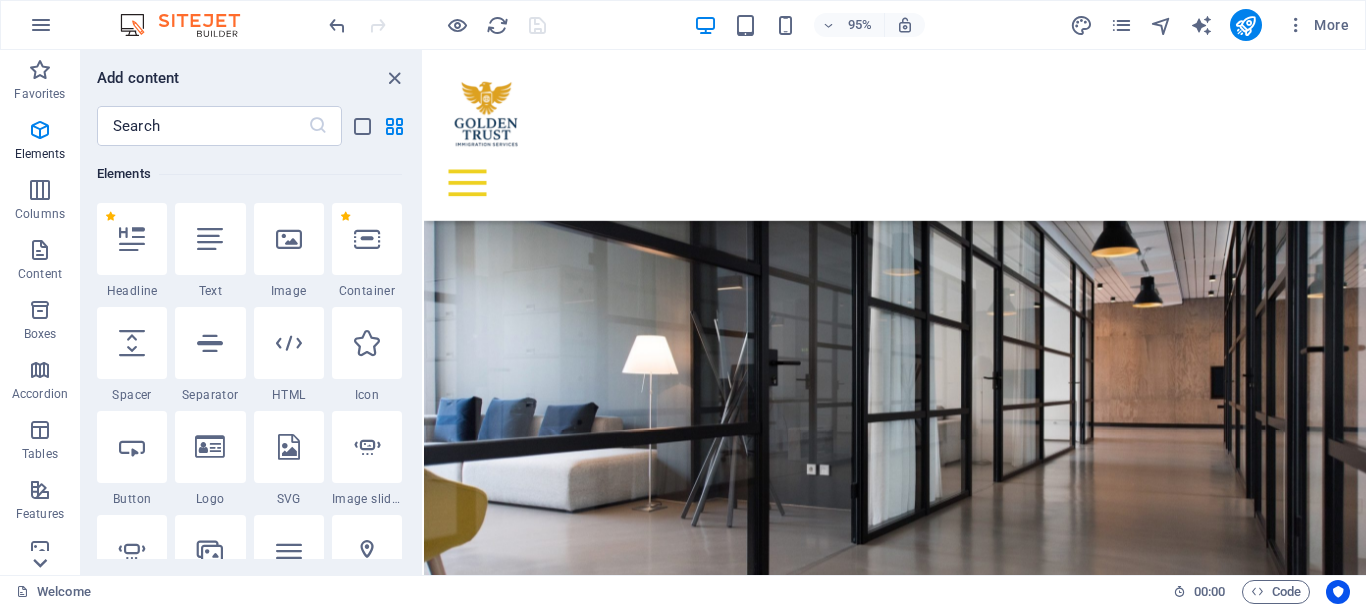 scroll, scrollTop: 375, scrollLeft: 0, axis: vertical 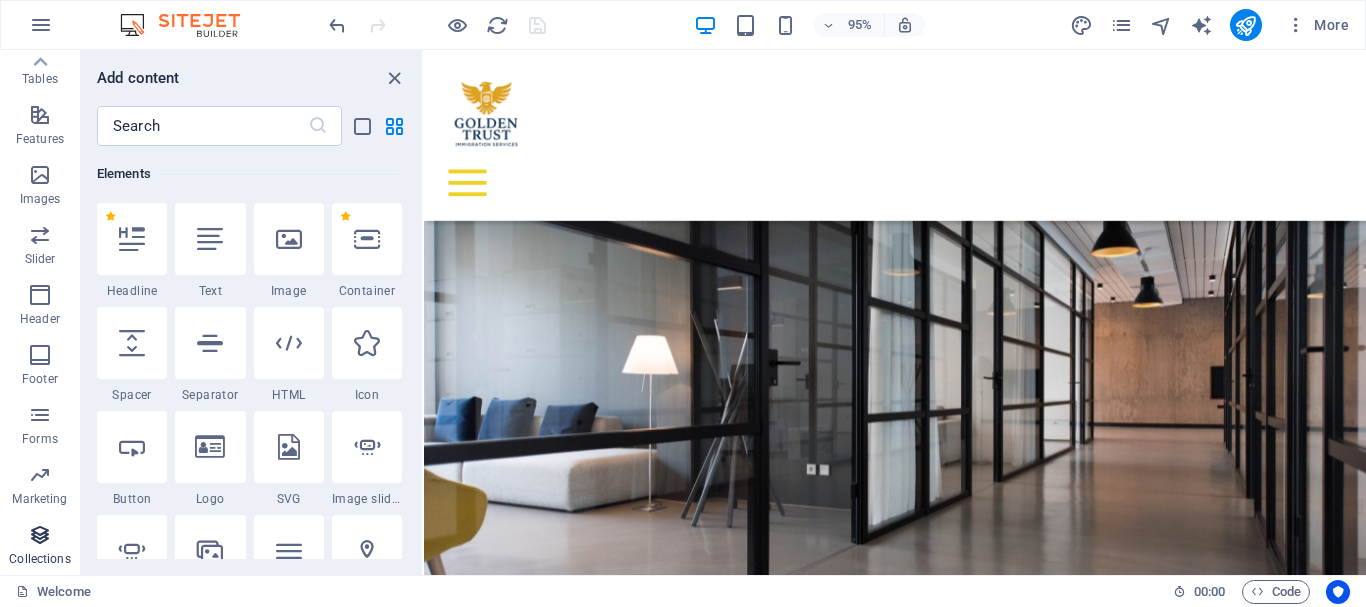 click at bounding box center (40, 535) 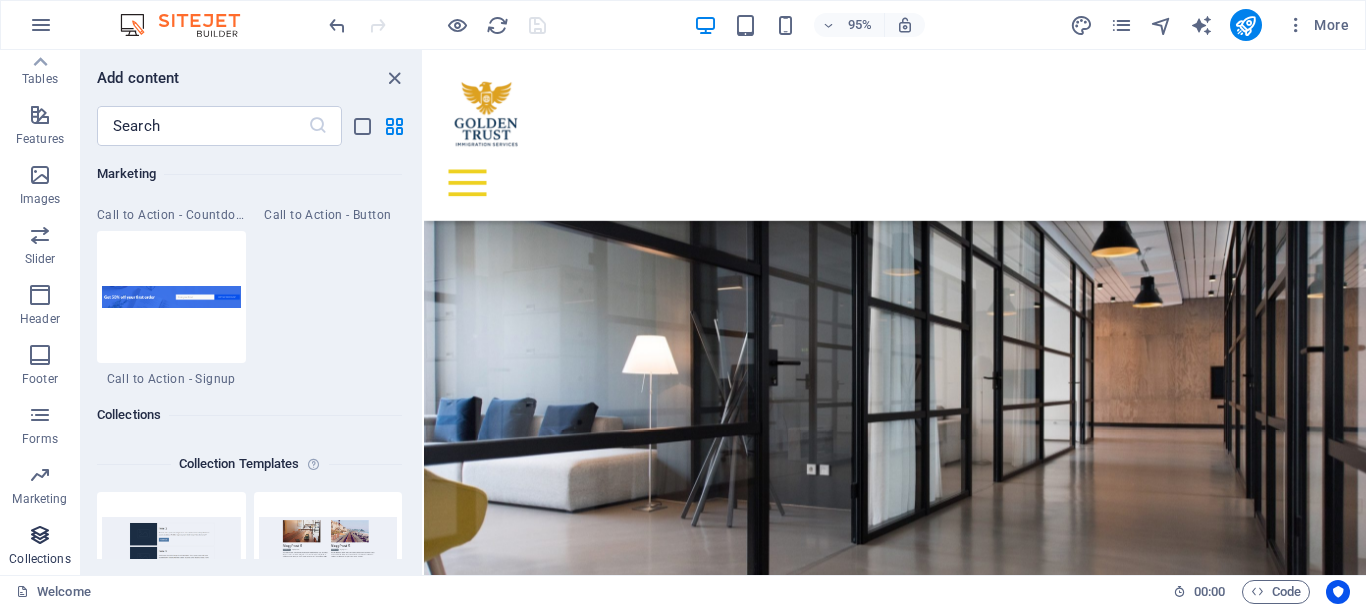 scroll, scrollTop: 18306, scrollLeft: 0, axis: vertical 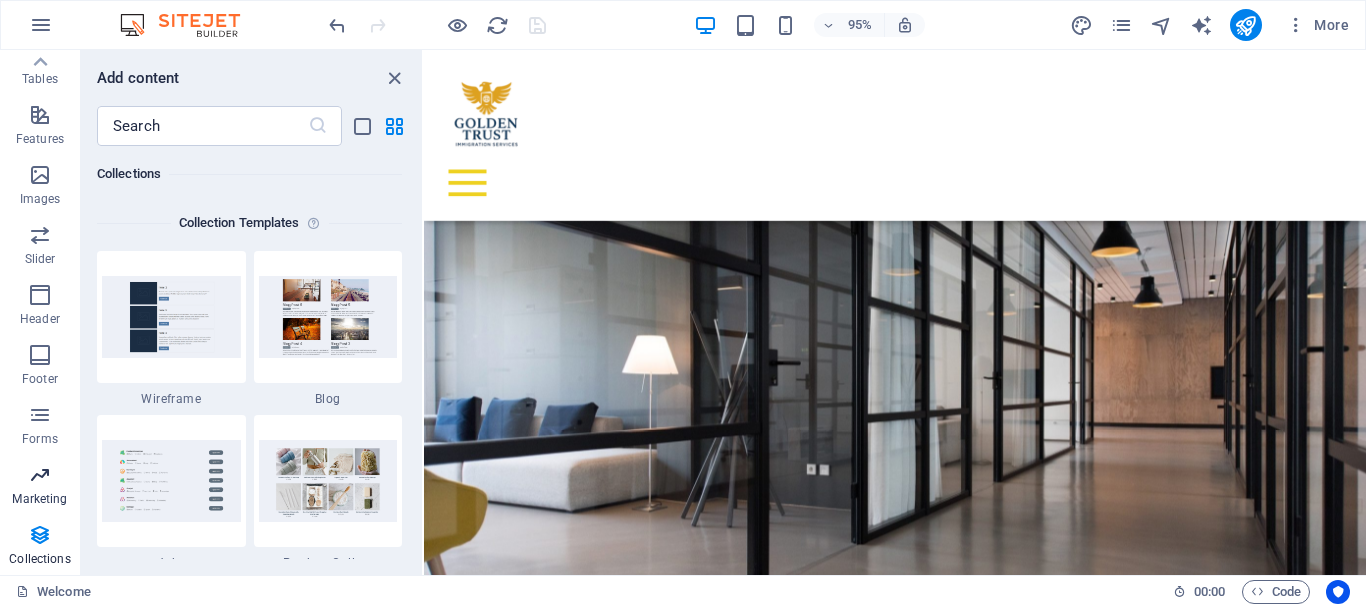 click on "Marketing" at bounding box center (40, 487) 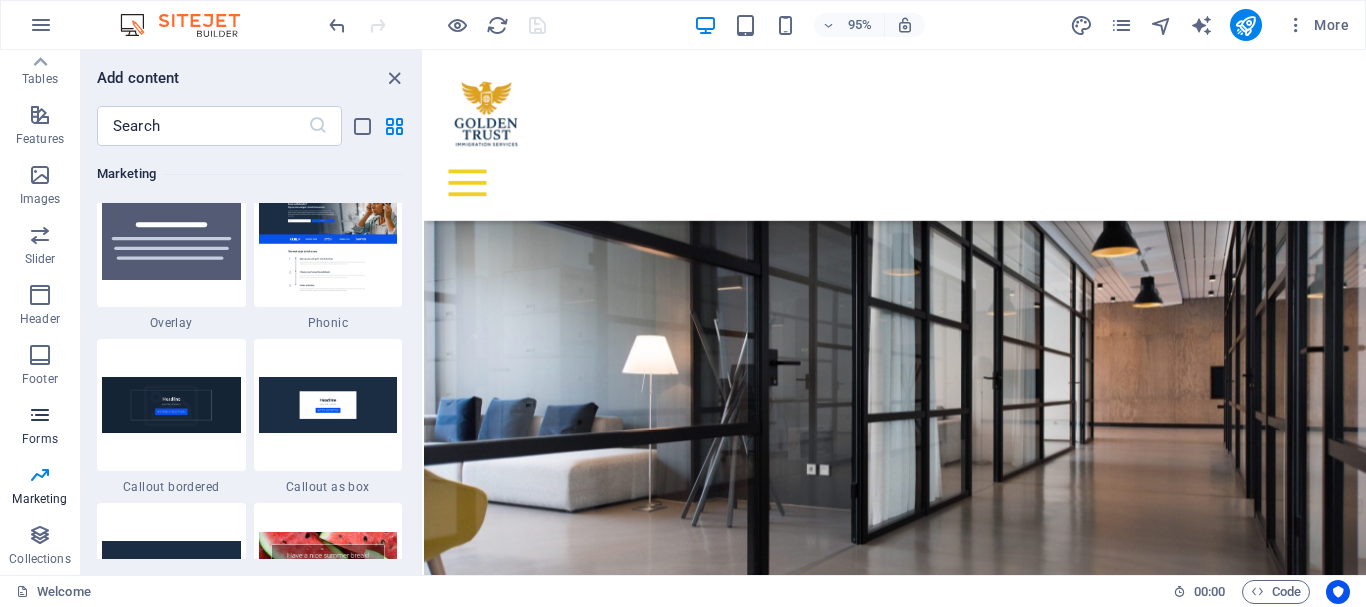 scroll, scrollTop: 16289, scrollLeft: 0, axis: vertical 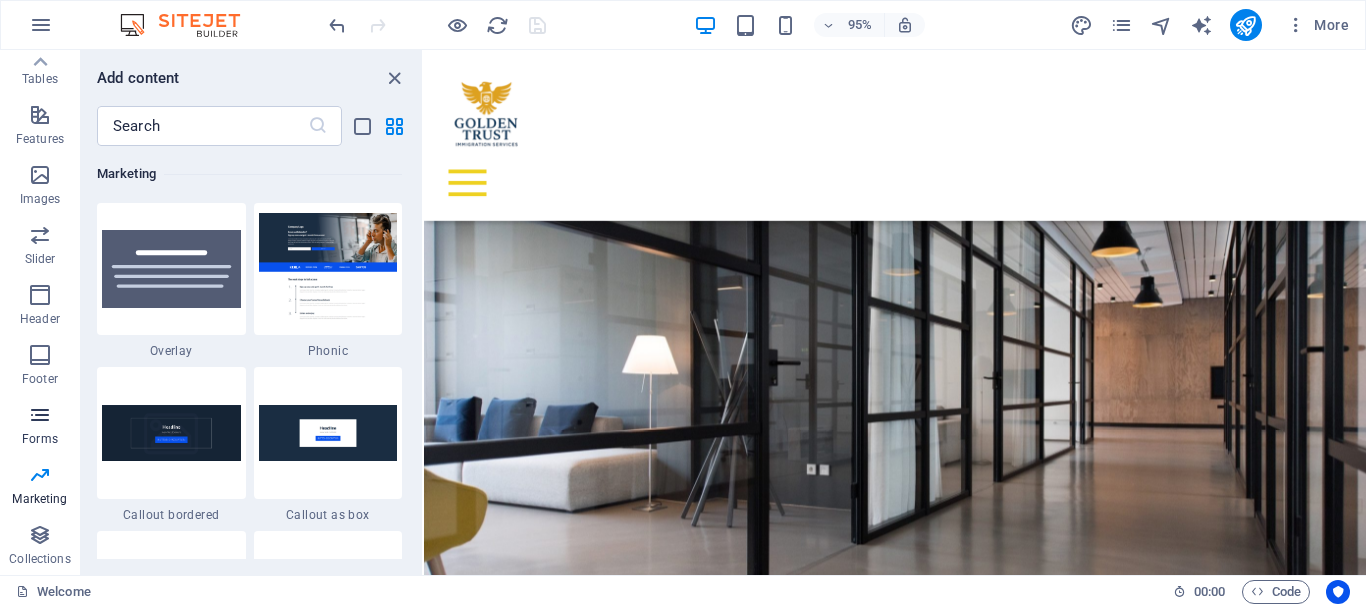 click on "Forms" at bounding box center (40, 439) 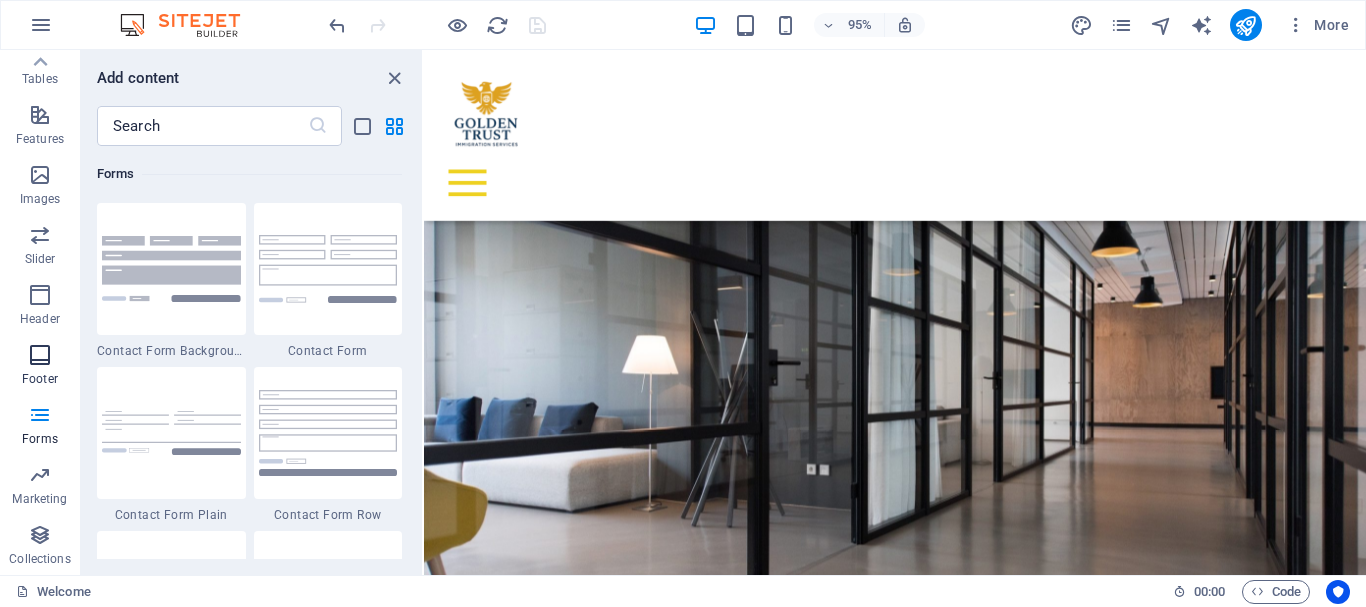 click on "Footer" at bounding box center [40, 379] 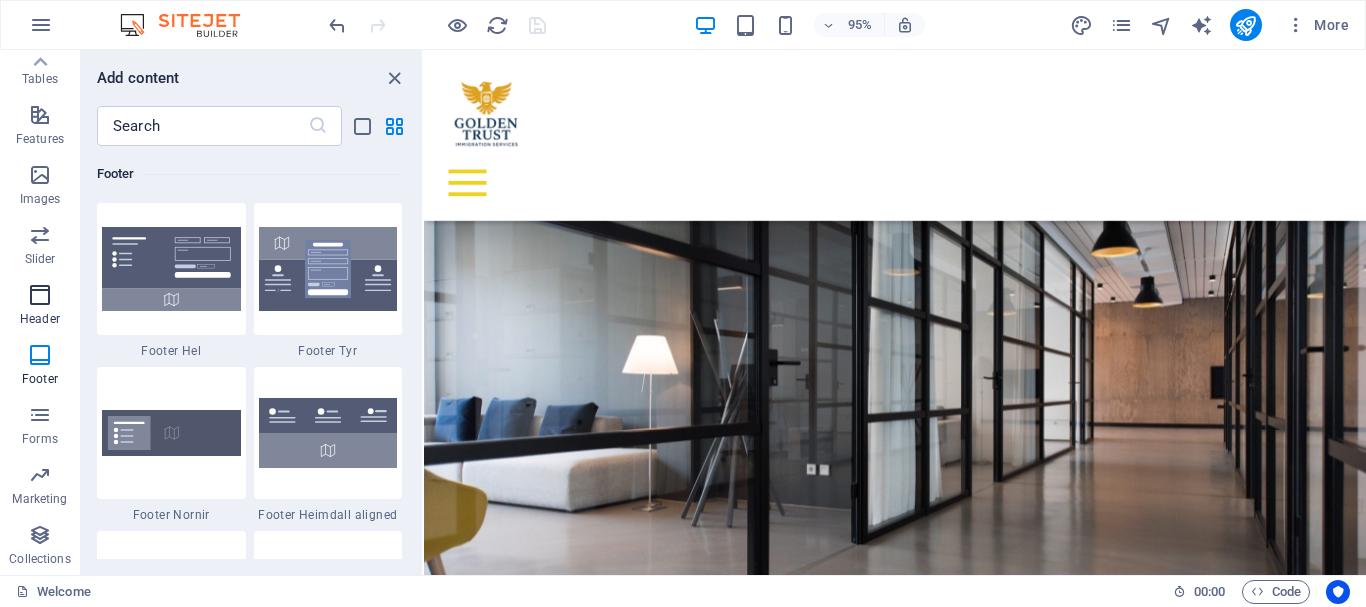 click on "Header" at bounding box center [40, 319] 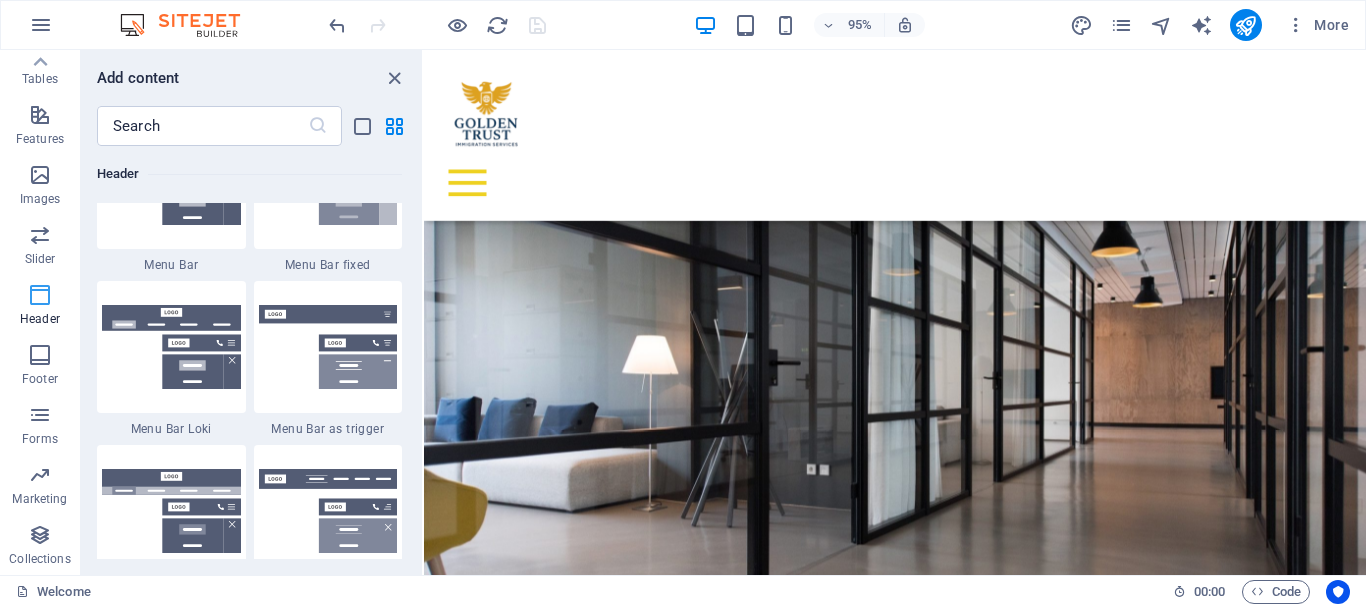 scroll, scrollTop: 12042, scrollLeft: 0, axis: vertical 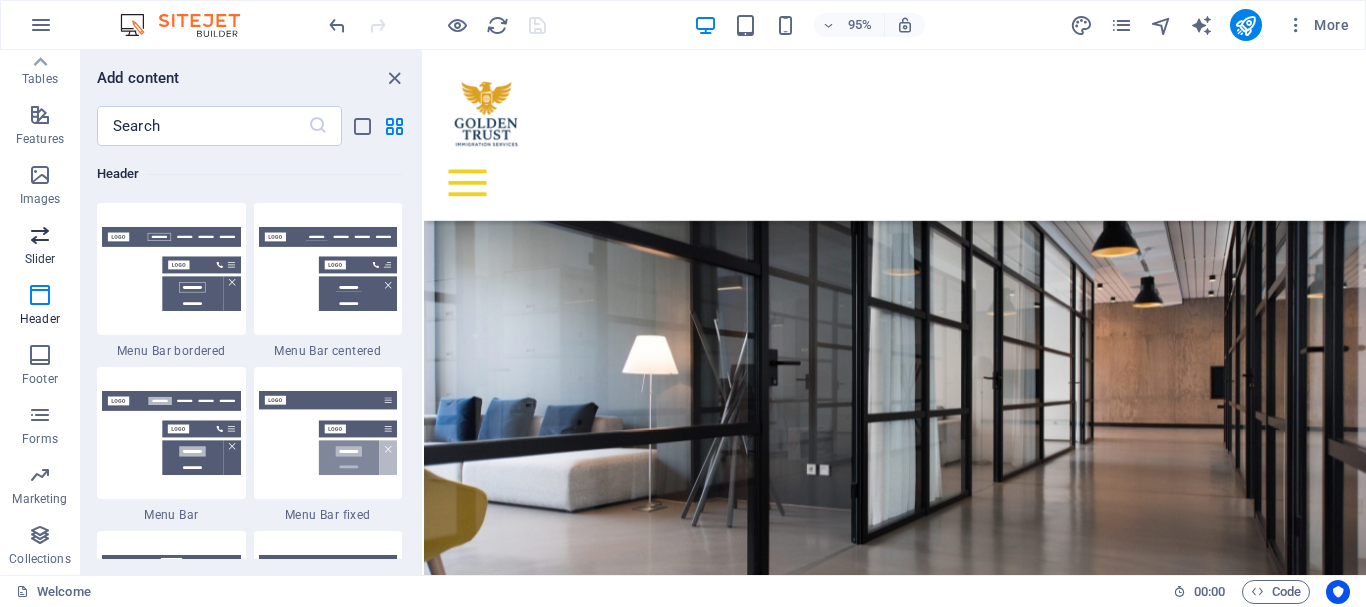 click at bounding box center (40, 235) 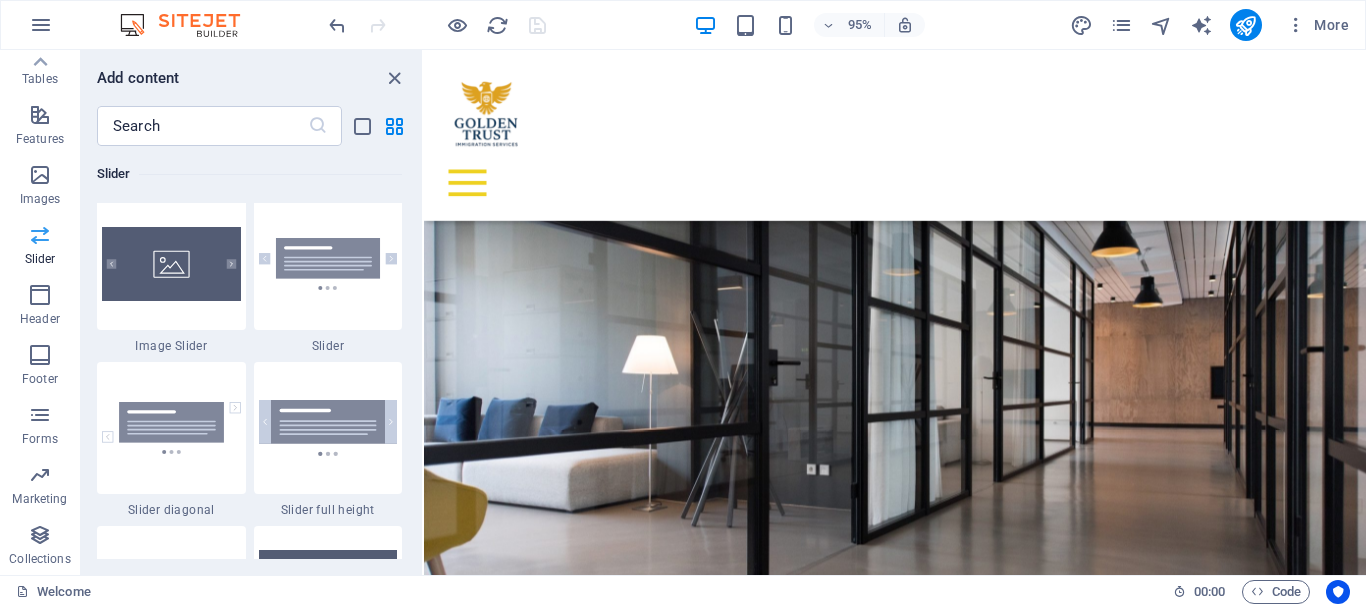 scroll, scrollTop: 11337, scrollLeft: 0, axis: vertical 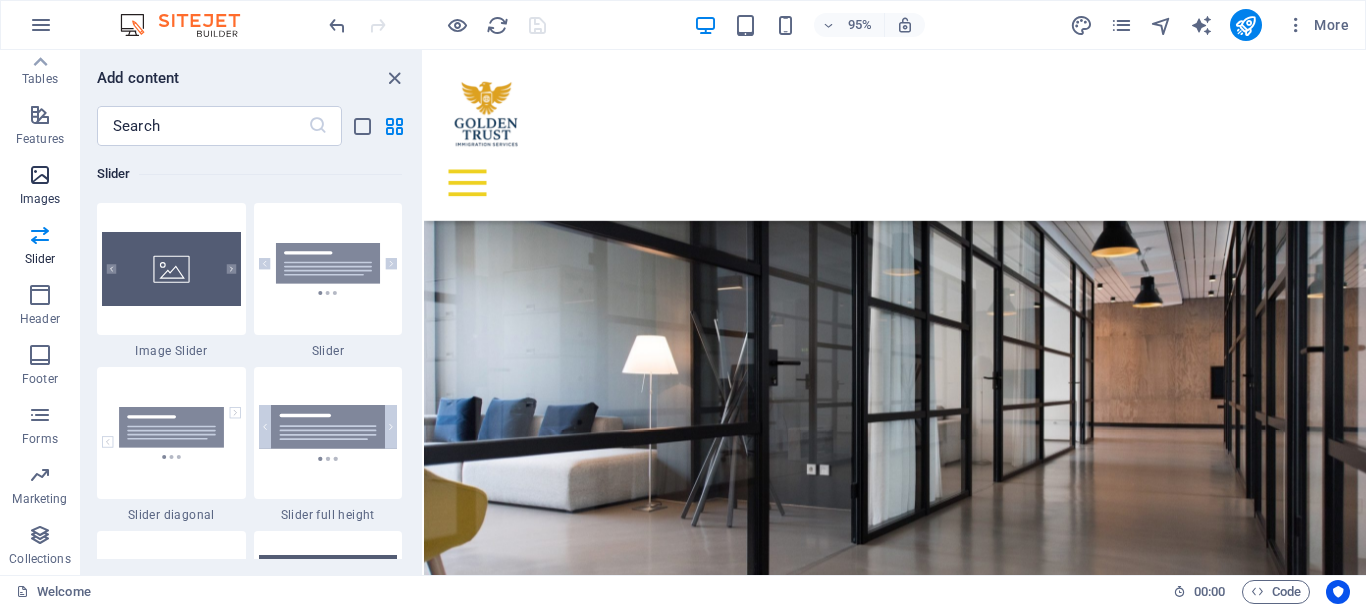 click on "Images" at bounding box center [40, 187] 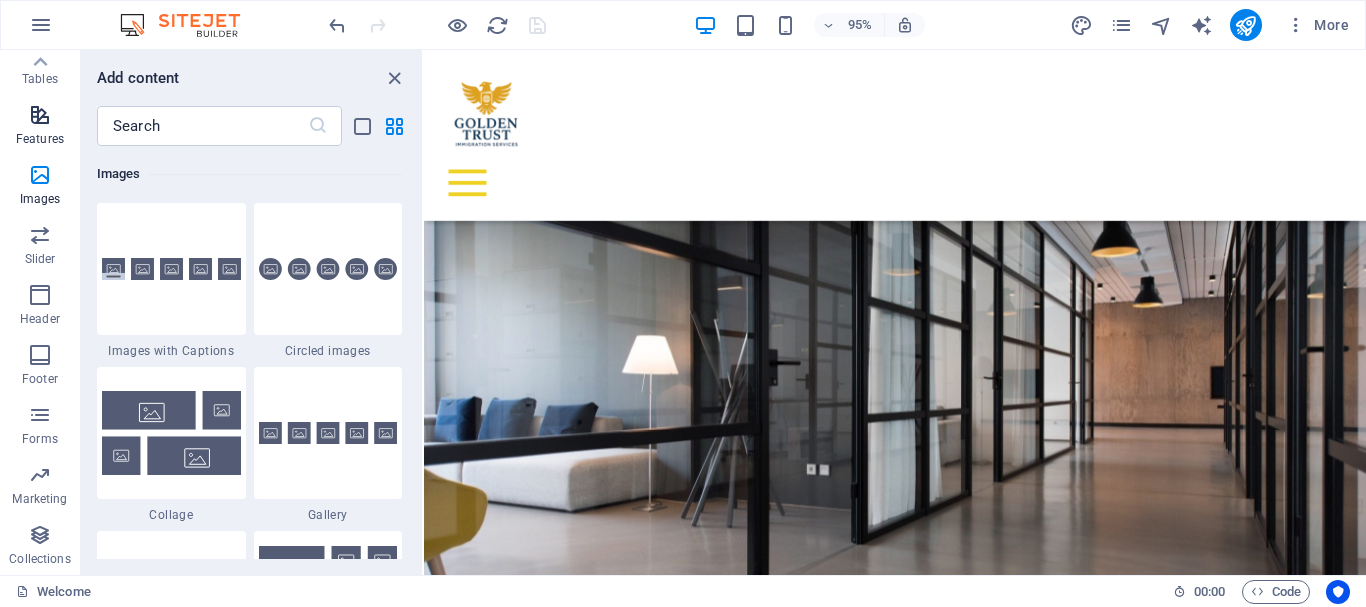 click on "Features" at bounding box center (40, 139) 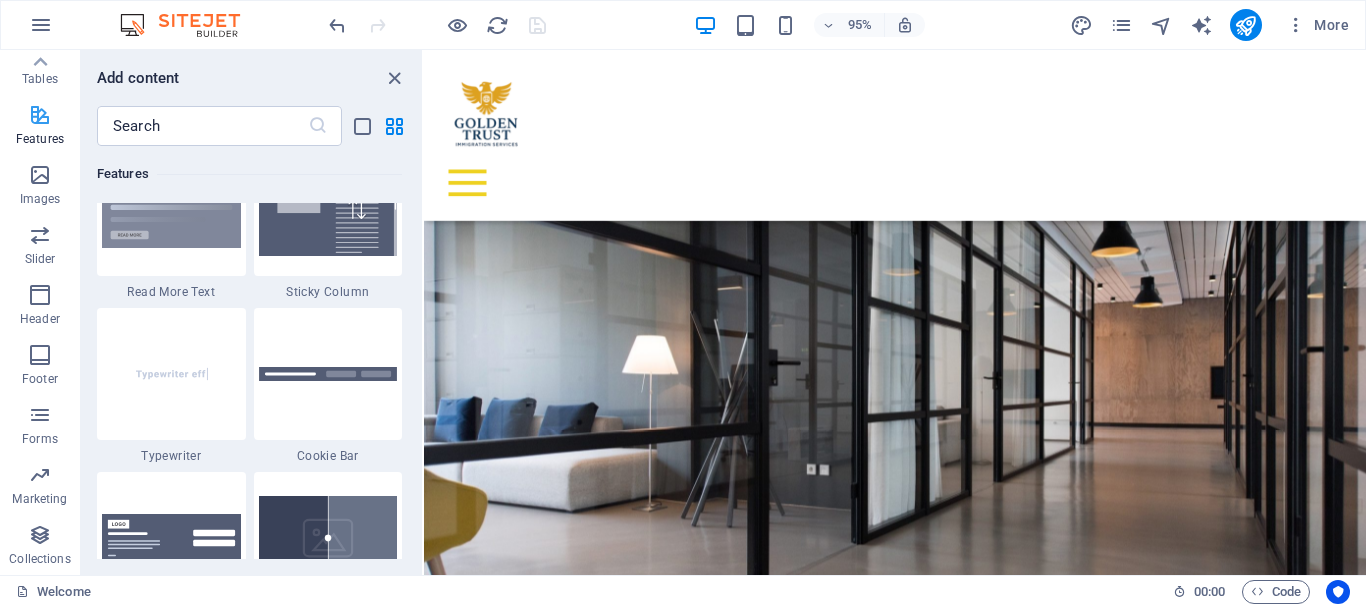 scroll, scrollTop: 7795, scrollLeft: 0, axis: vertical 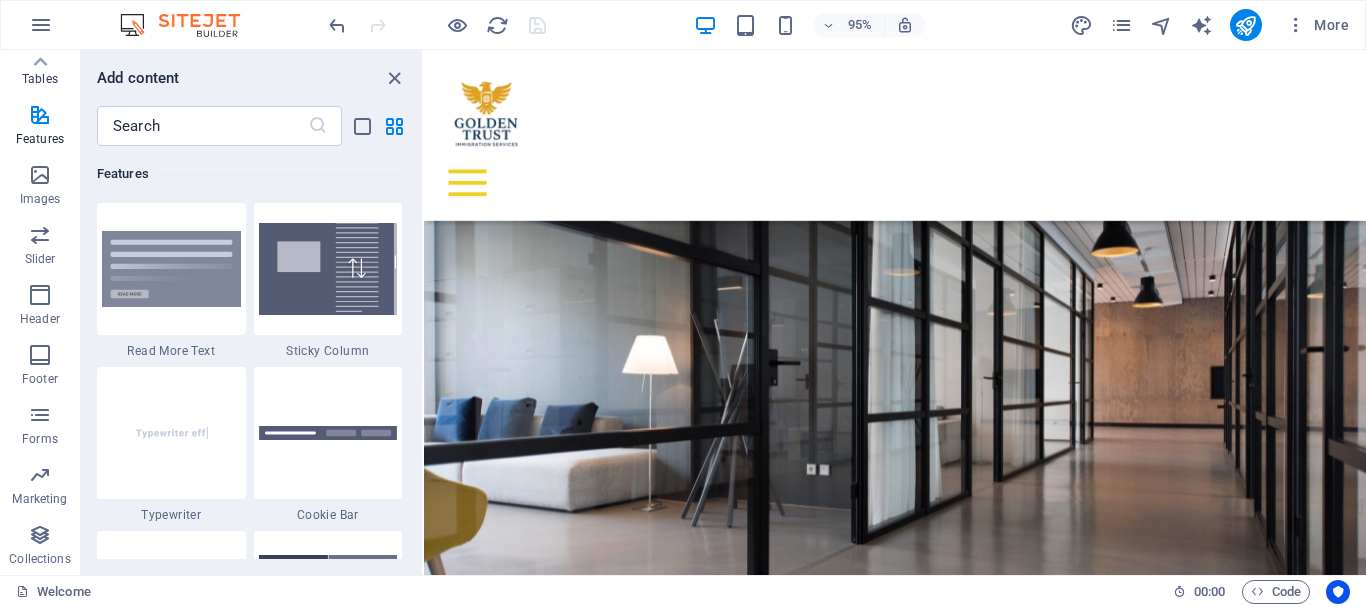 click on "Tables" at bounding box center [40, 79] 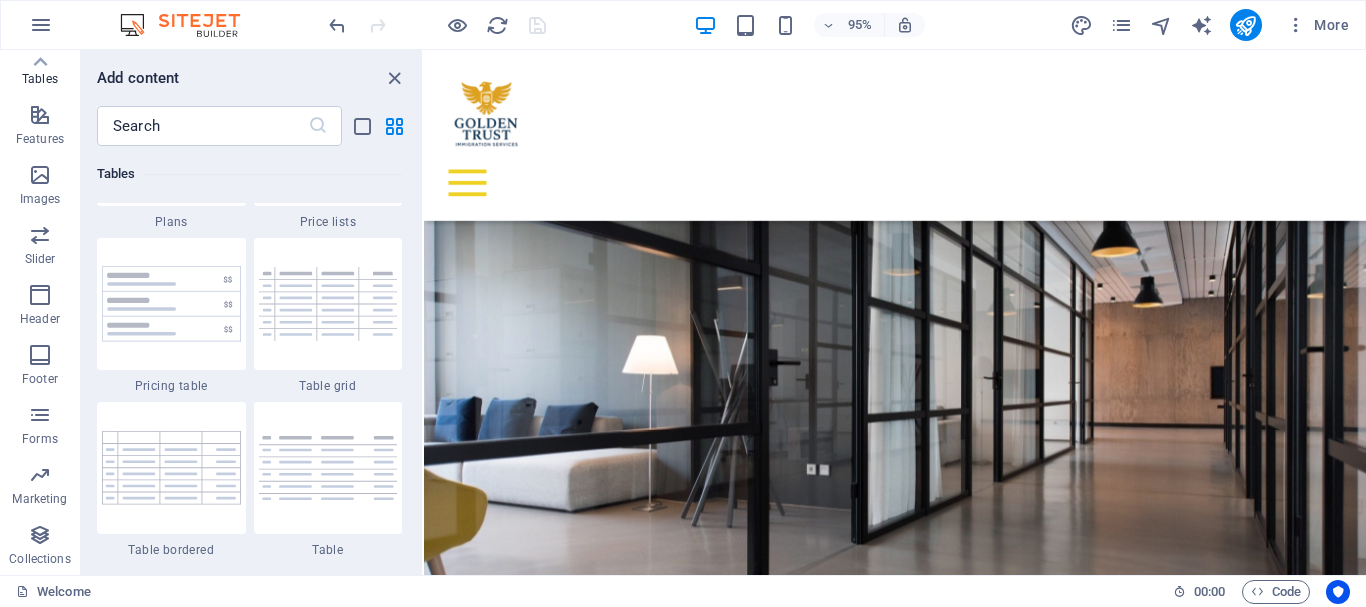 scroll, scrollTop: 6926, scrollLeft: 0, axis: vertical 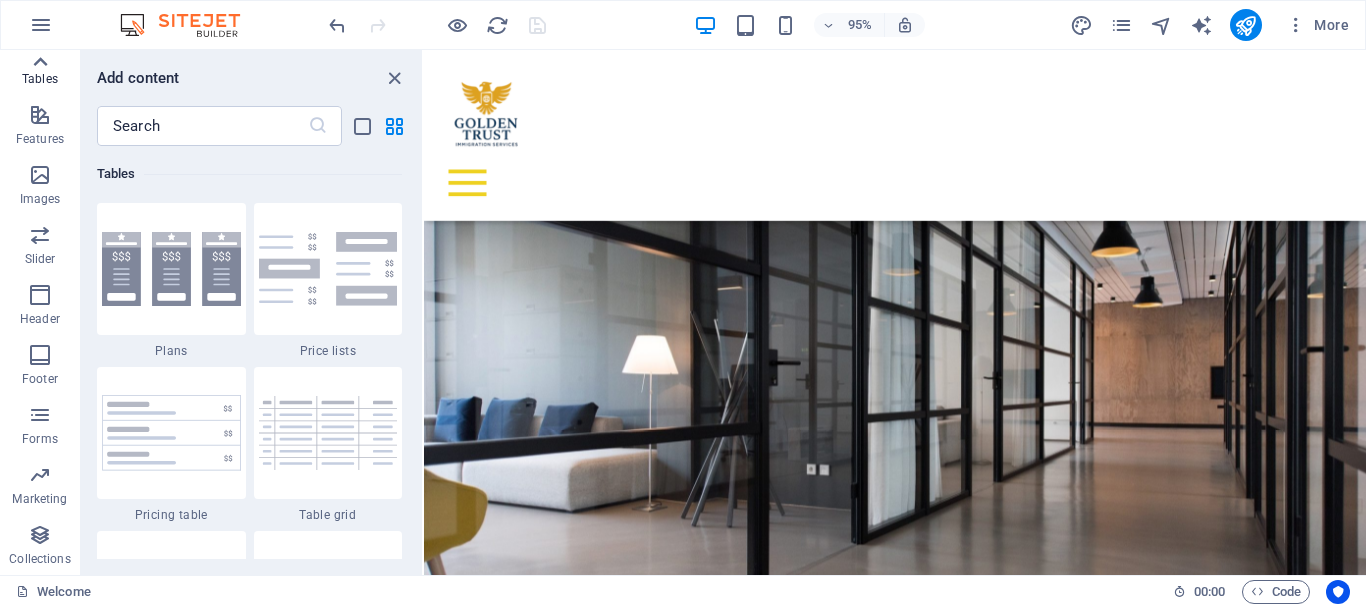 click 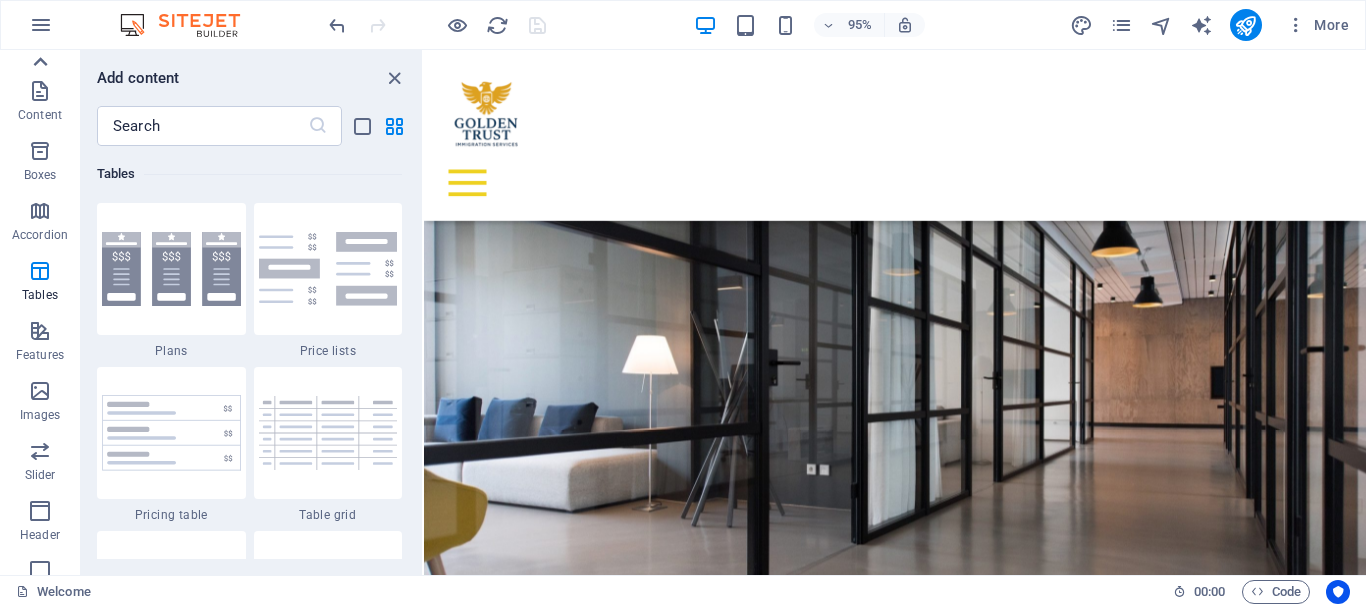 scroll, scrollTop: 0, scrollLeft: 0, axis: both 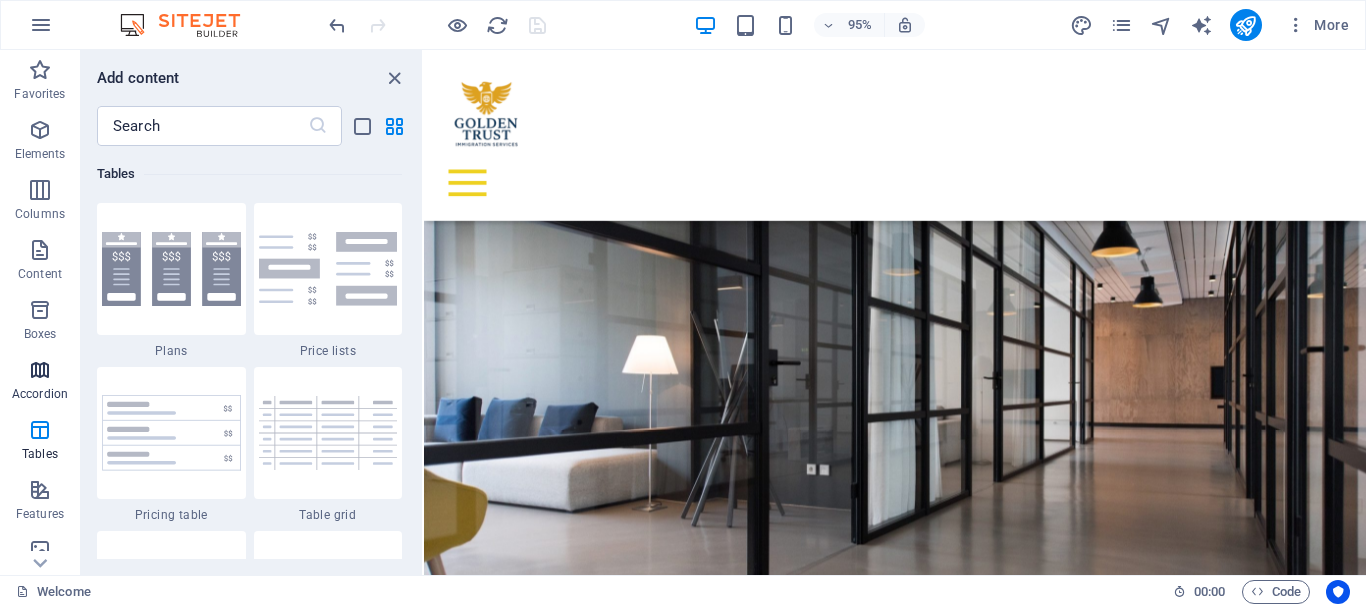 click on "Accordion" at bounding box center (40, 382) 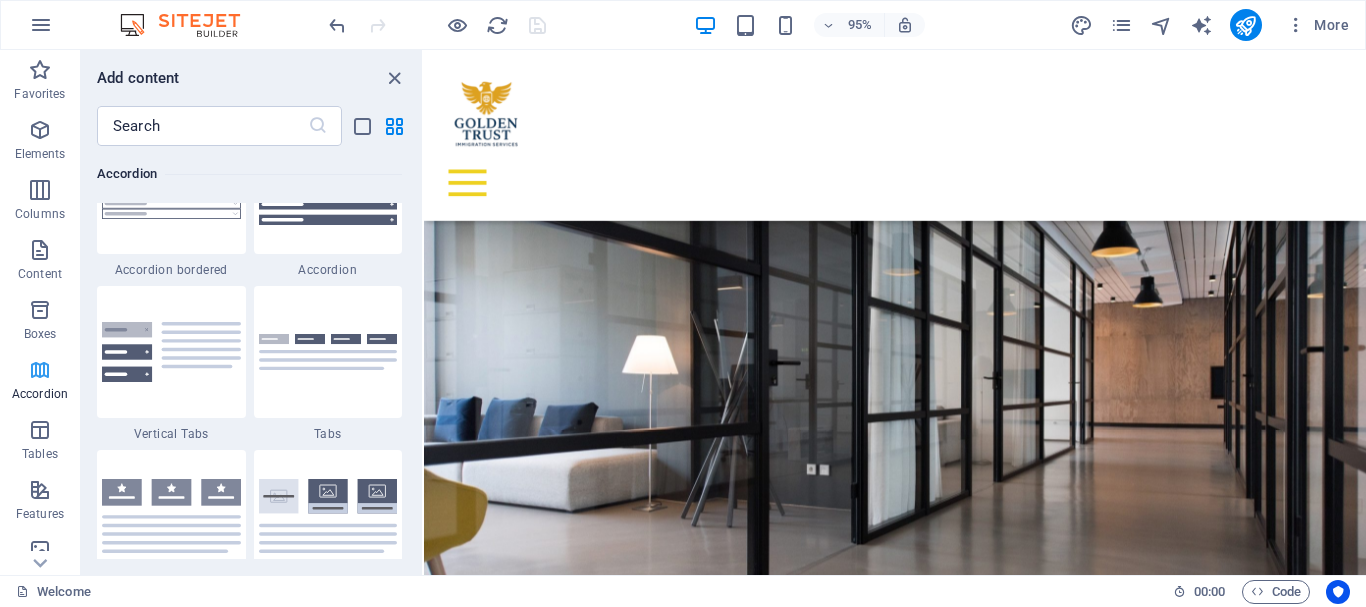 scroll, scrollTop: 6385, scrollLeft: 0, axis: vertical 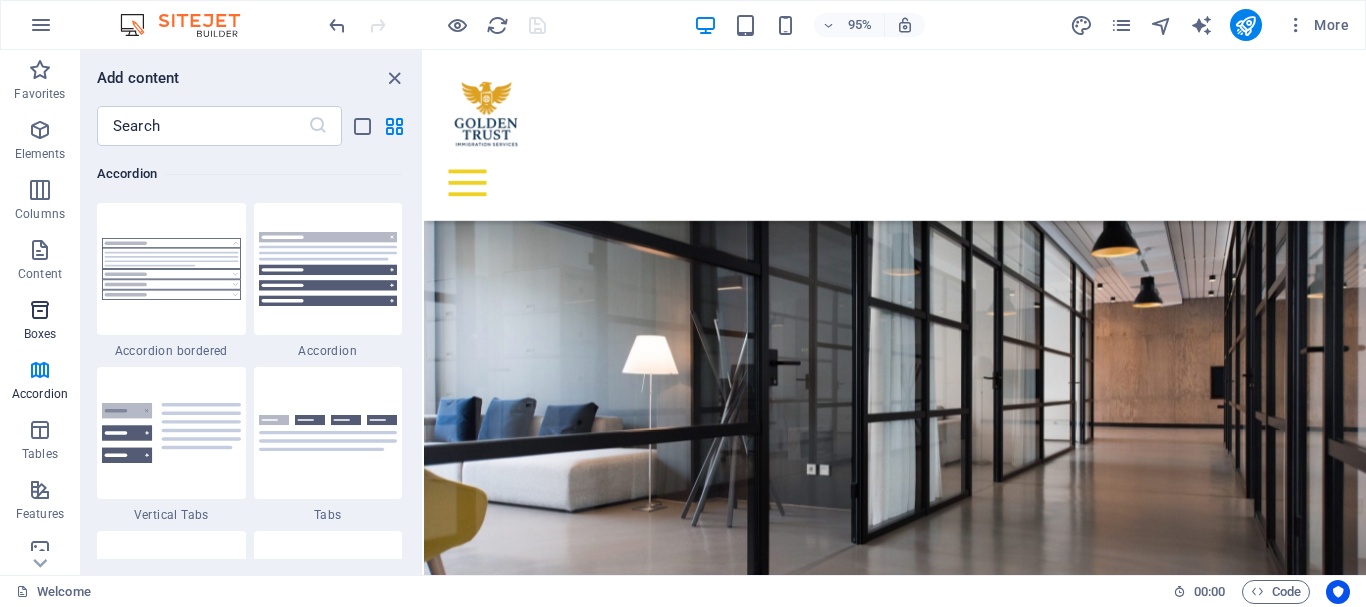 click on "Boxes" at bounding box center (40, 334) 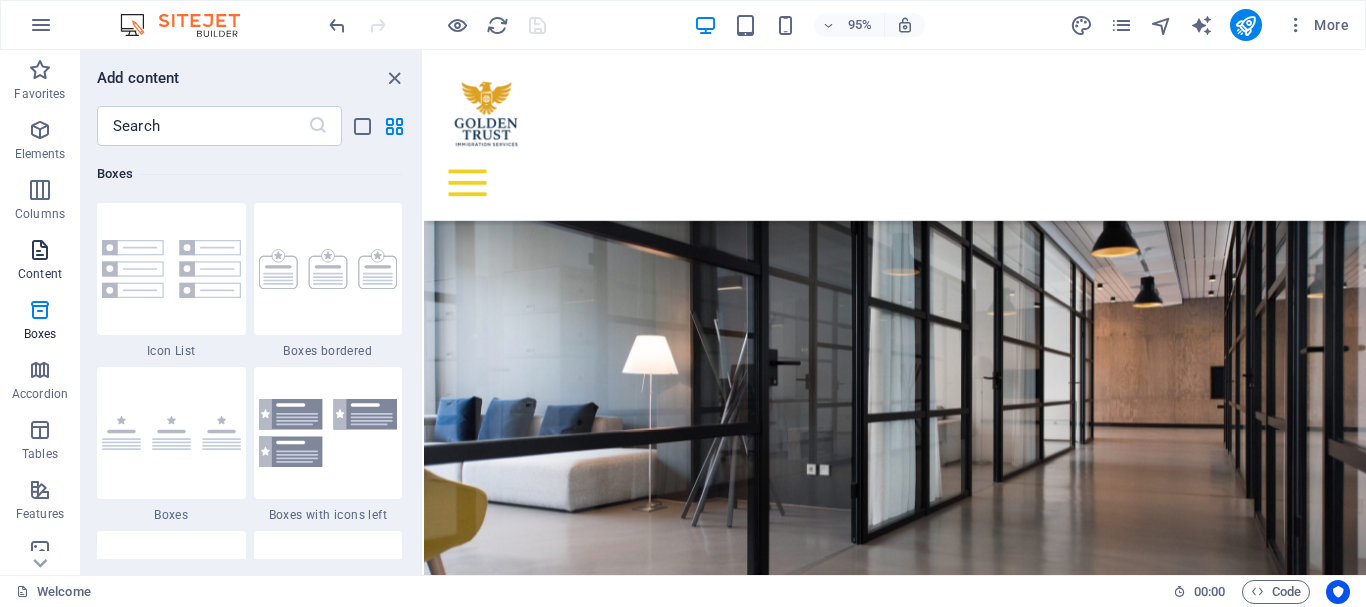 click on "Content" at bounding box center (40, 262) 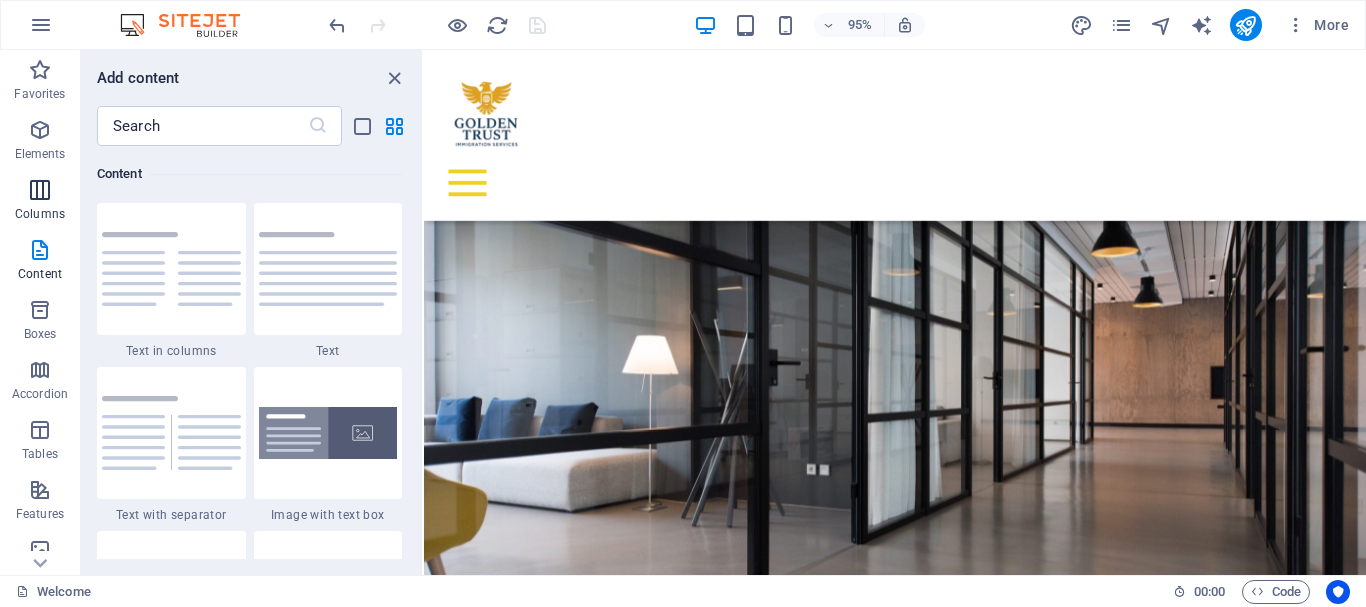 scroll, scrollTop: 3499, scrollLeft: 0, axis: vertical 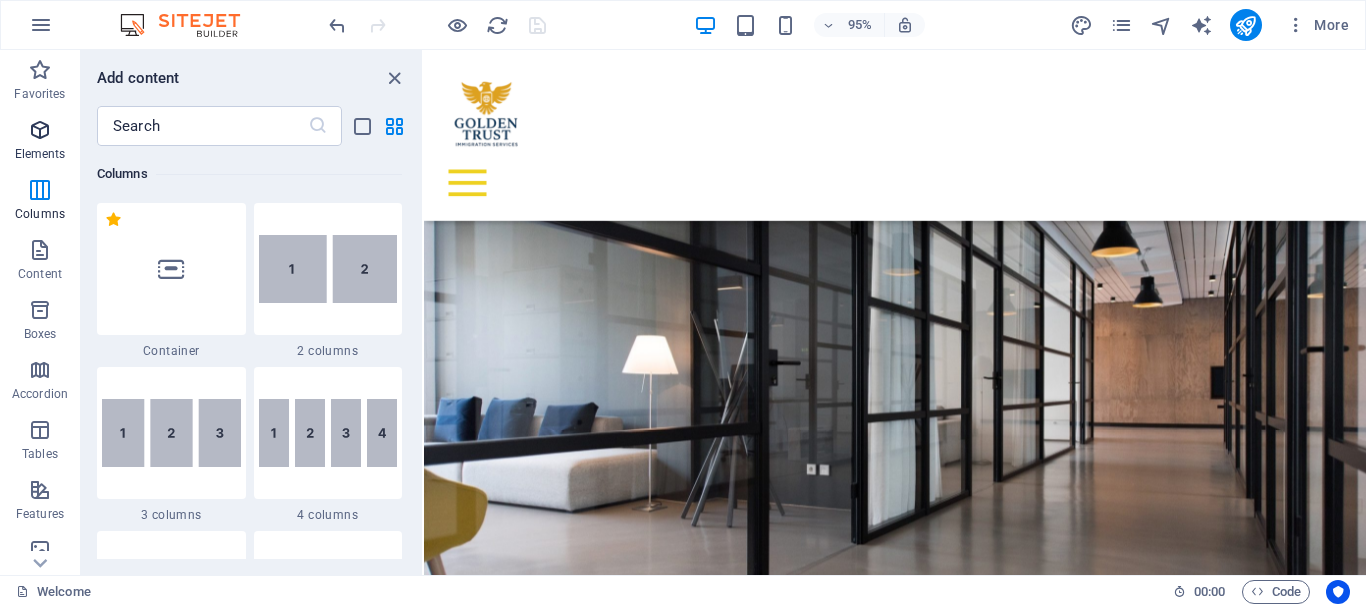 click at bounding box center [40, 130] 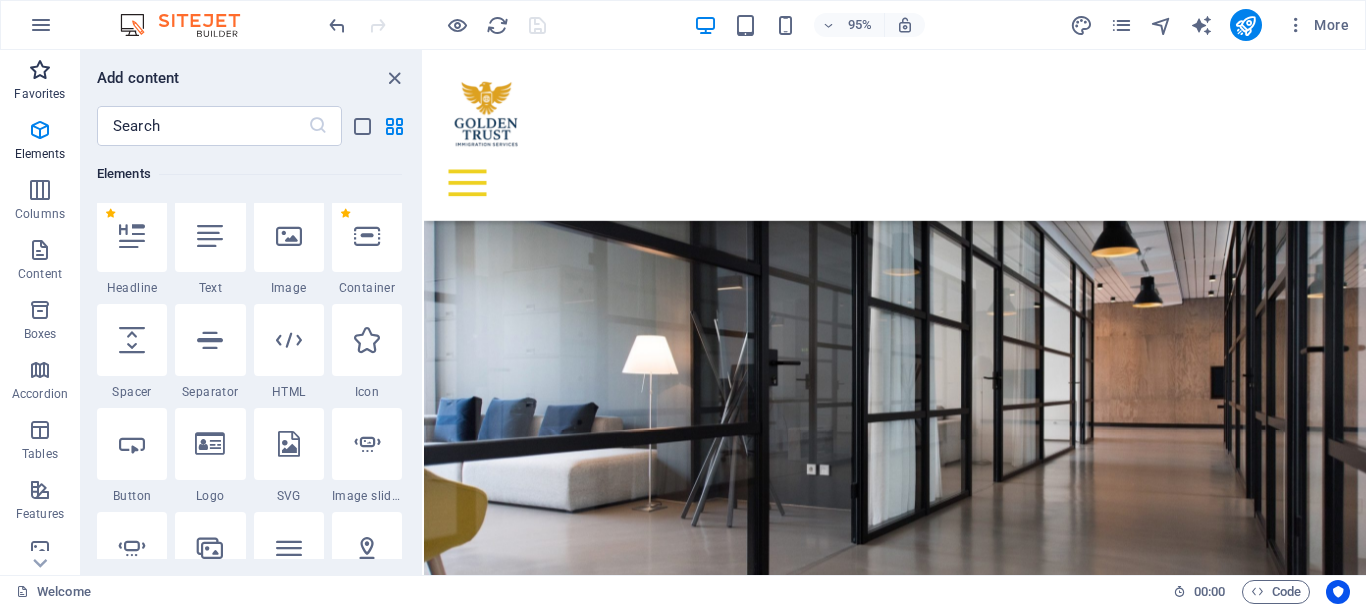 scroll, scrollTop: 213, scrollLeft: 0, axis: vertical 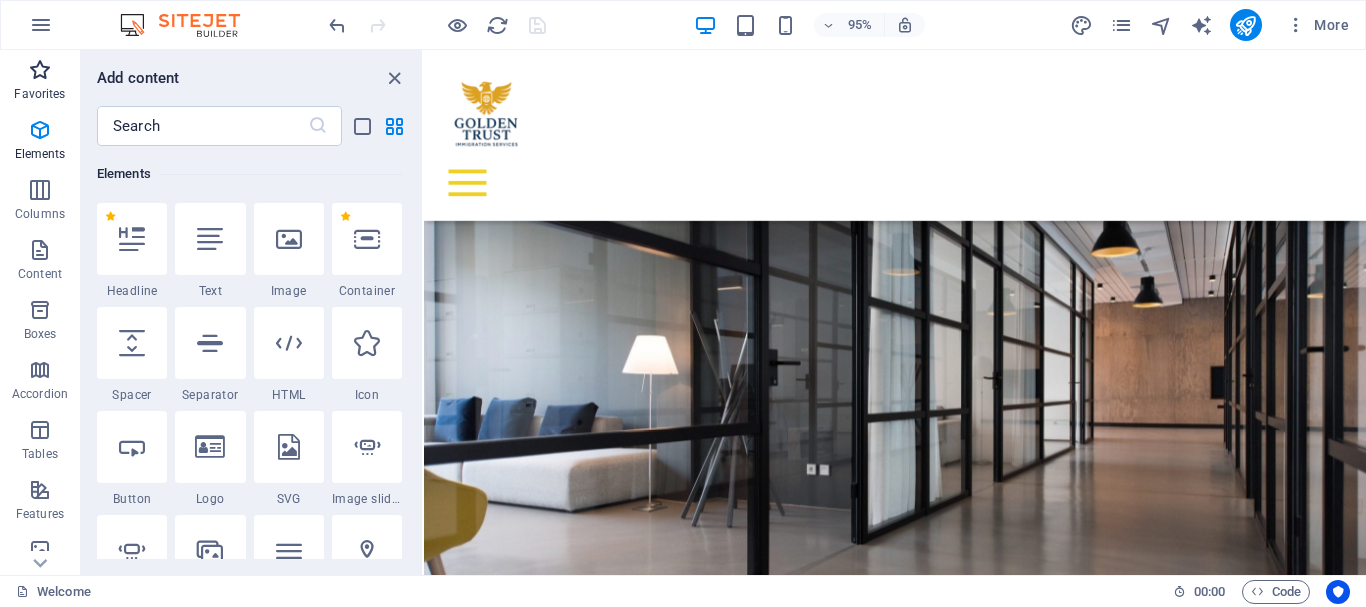 click at bounding box center (40, 70) 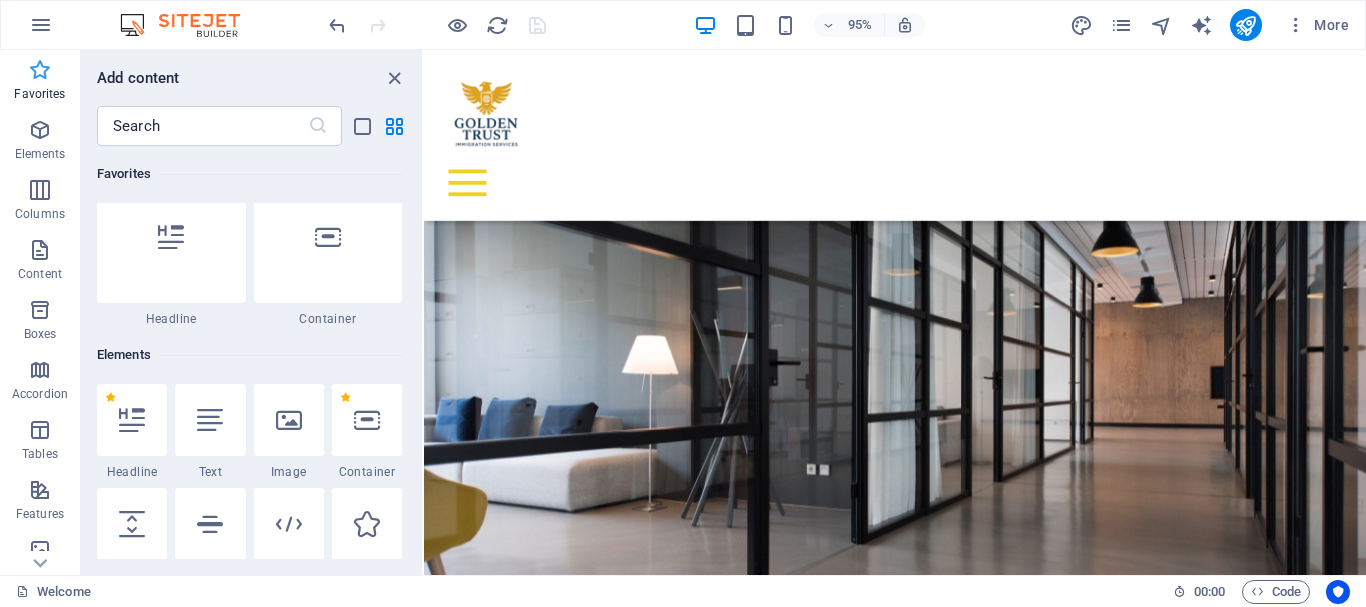 scroll, scrollTop: 0, scrollLeft: 0, axis: both 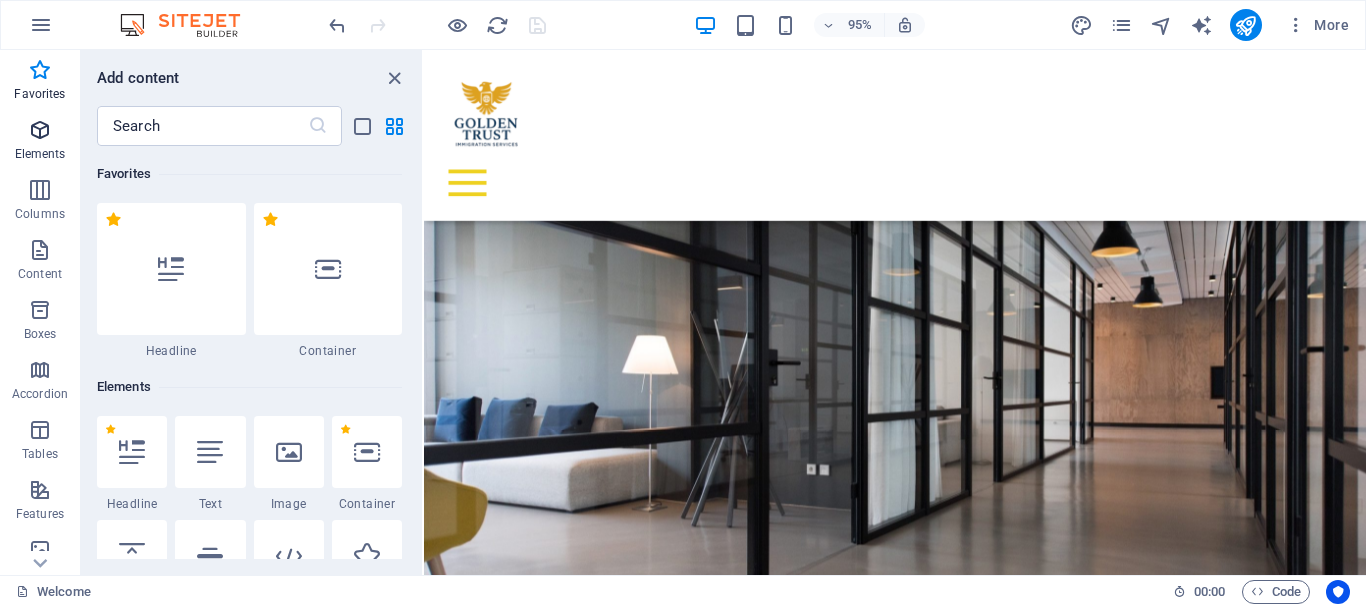 click at bounding box center [40, 130] 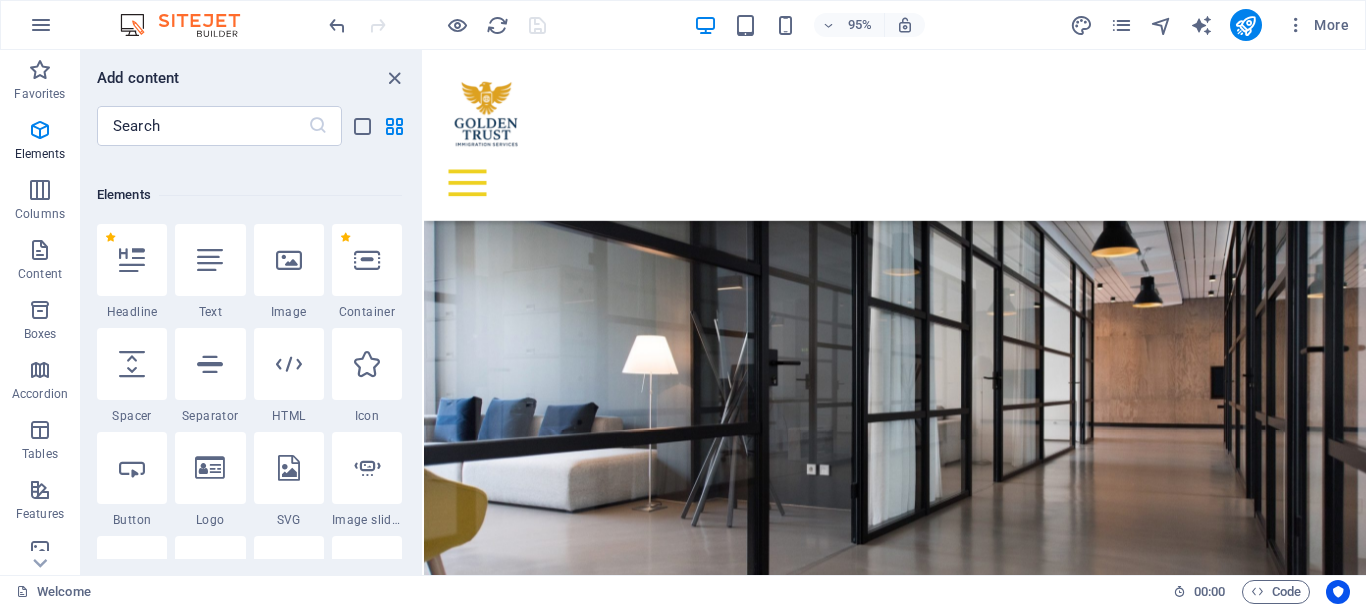scroll, scrollTop: 213, scrollLeft: 0, axis: vertical 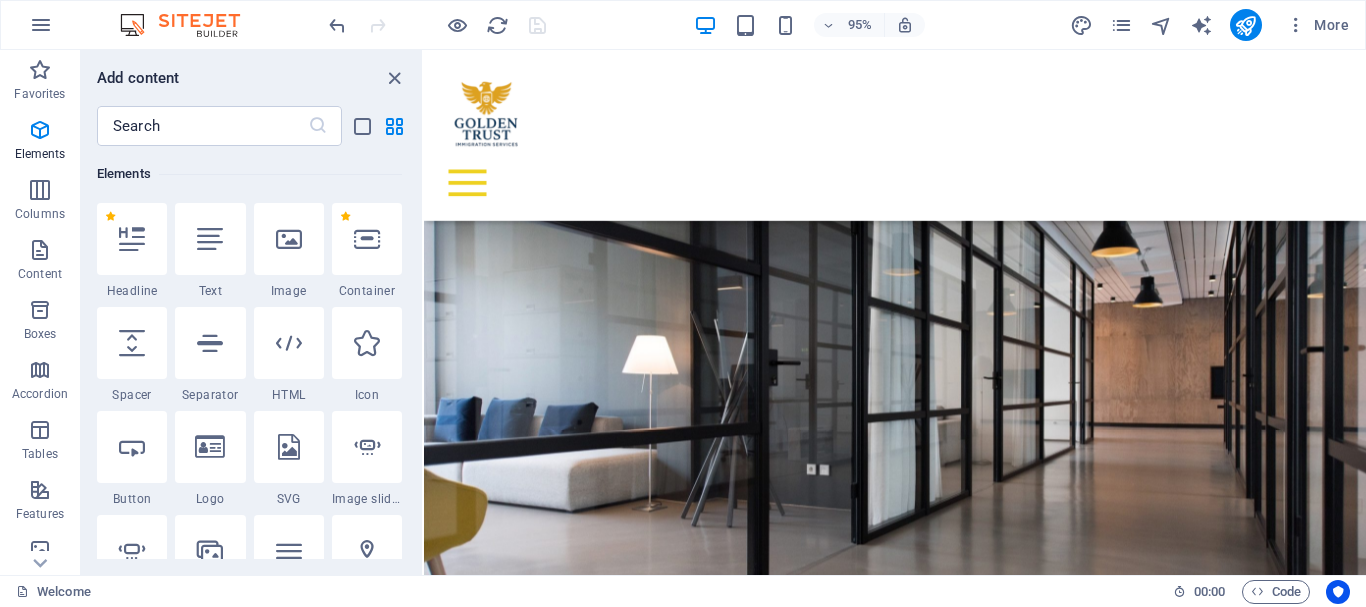 drag, startPoint x: 417, startPoint y: 161, endPoint x: 417, endPoint y: 203, distance: 42 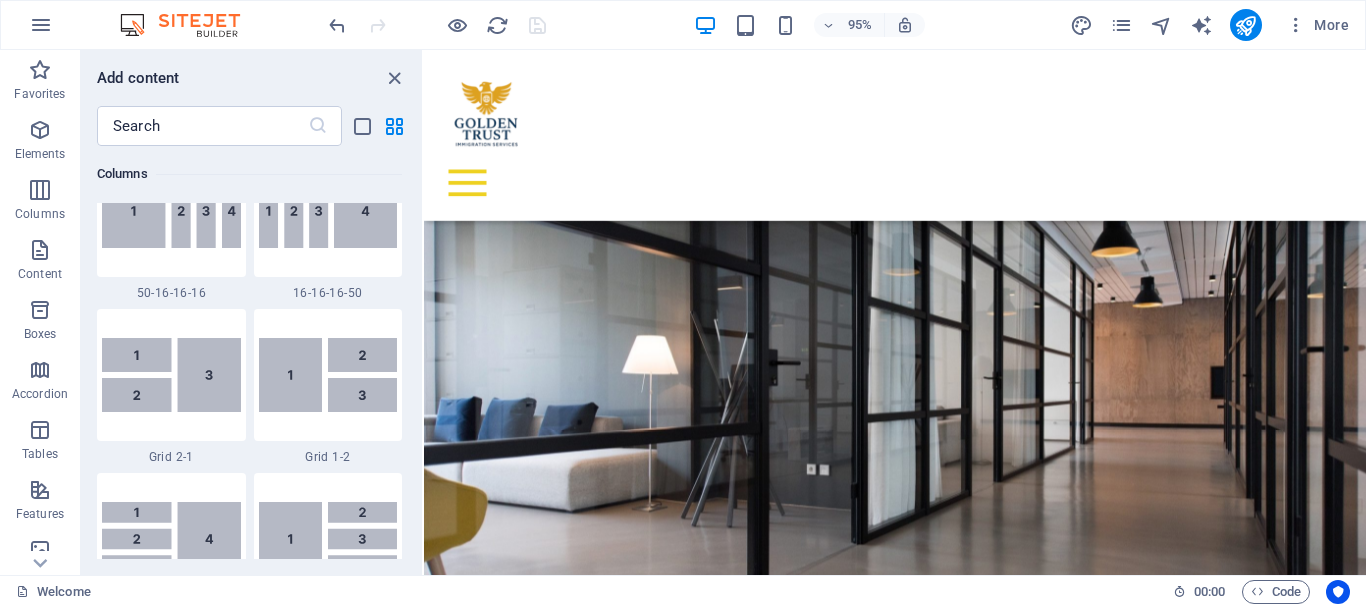 scroll, scrollTop: 0, scrollLeft: 0, axis: both 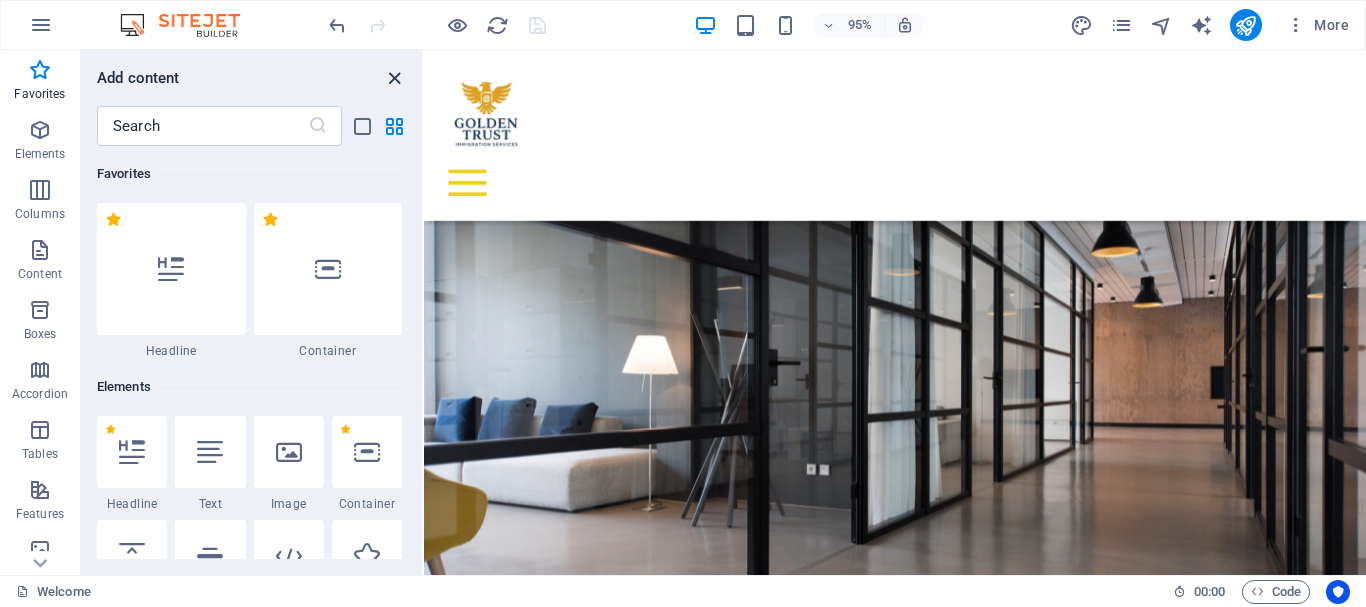 click at bounding box center [394, 78] 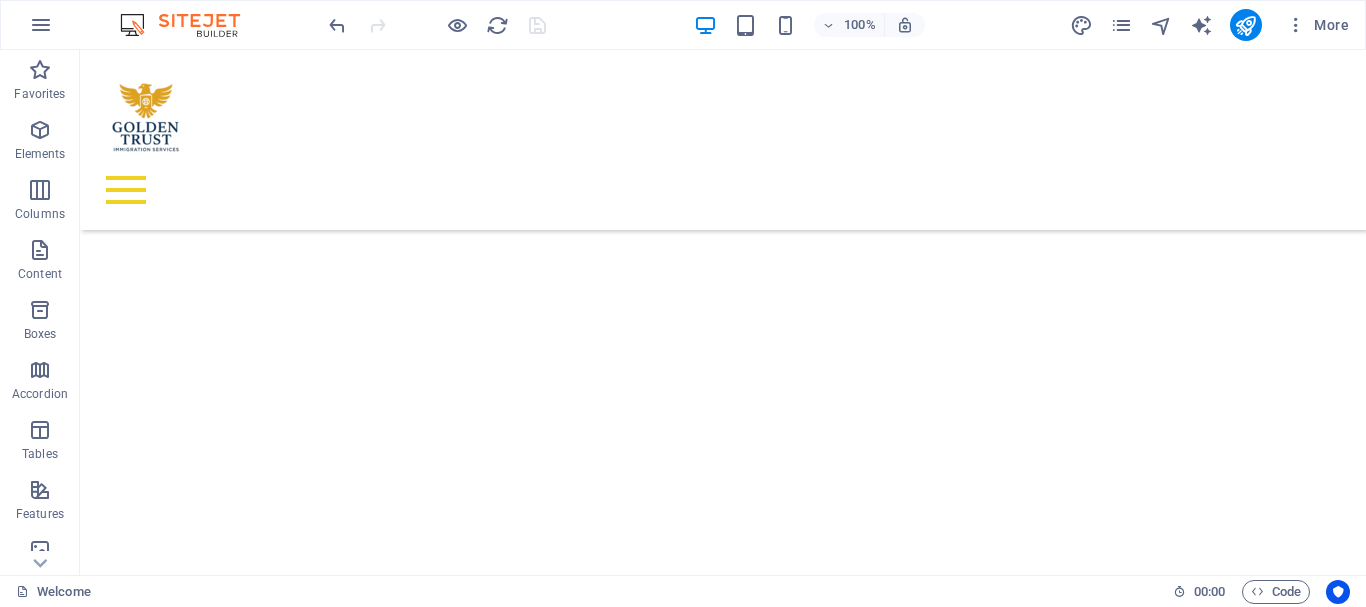 scroll, scrollTop: 464, scrollLeft: 0, axis: vertical 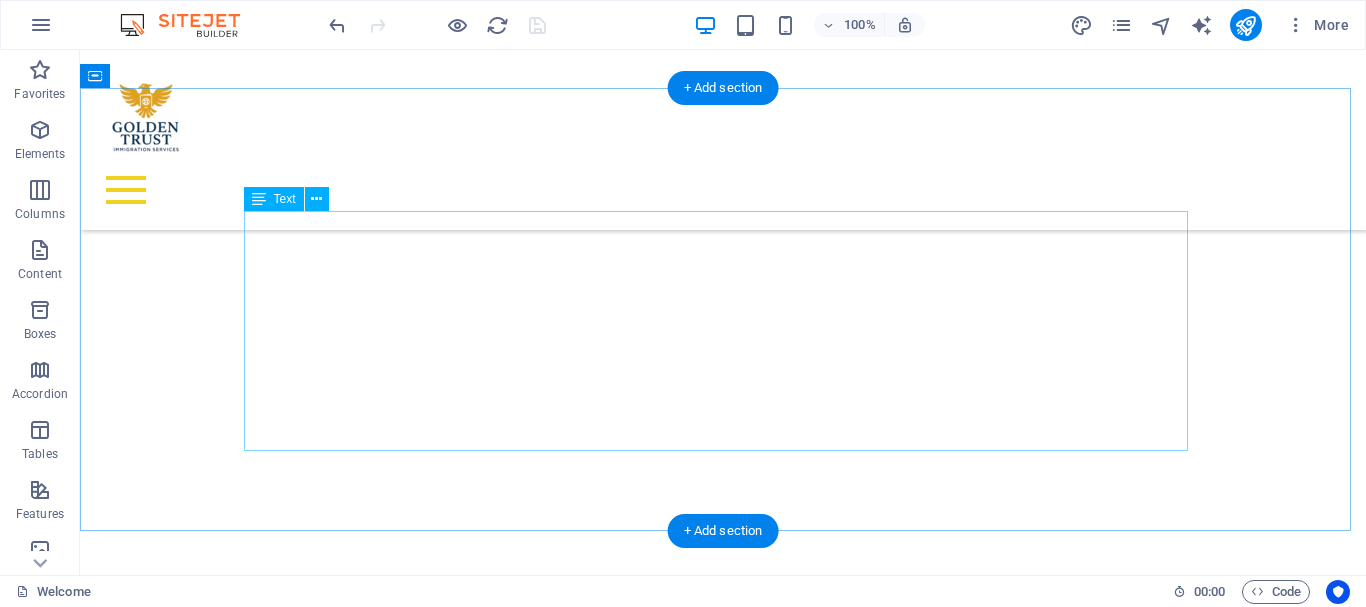 click on "Golden Trust Immigration is a highly trusted provider of comprehensive immigration consultancy services, specializing in both Canada Immigration and Australia Immigration. Our dedicated and knowledgeable team offers expert guidance across various avenues, including skilled migration, business migration, and study abroad opportunities, helping individuals and families navigate the complexities of the immigration process. We pride ourselves on working closely with our clients to fully understand their unique needs and aspirations. This collaborative approach allows us to deliver tailored solutions that are in full compliance with current immigration laws and regulations. Our primary goal is to ensure a successful and seamless application process, minimizing obstacles and maximizing the chances of approval. At Golden Trust Immigration, we are committed to supporting you every step of the way on your journey to a new life in Canada or Australia." at bounding box center (723, 1265) 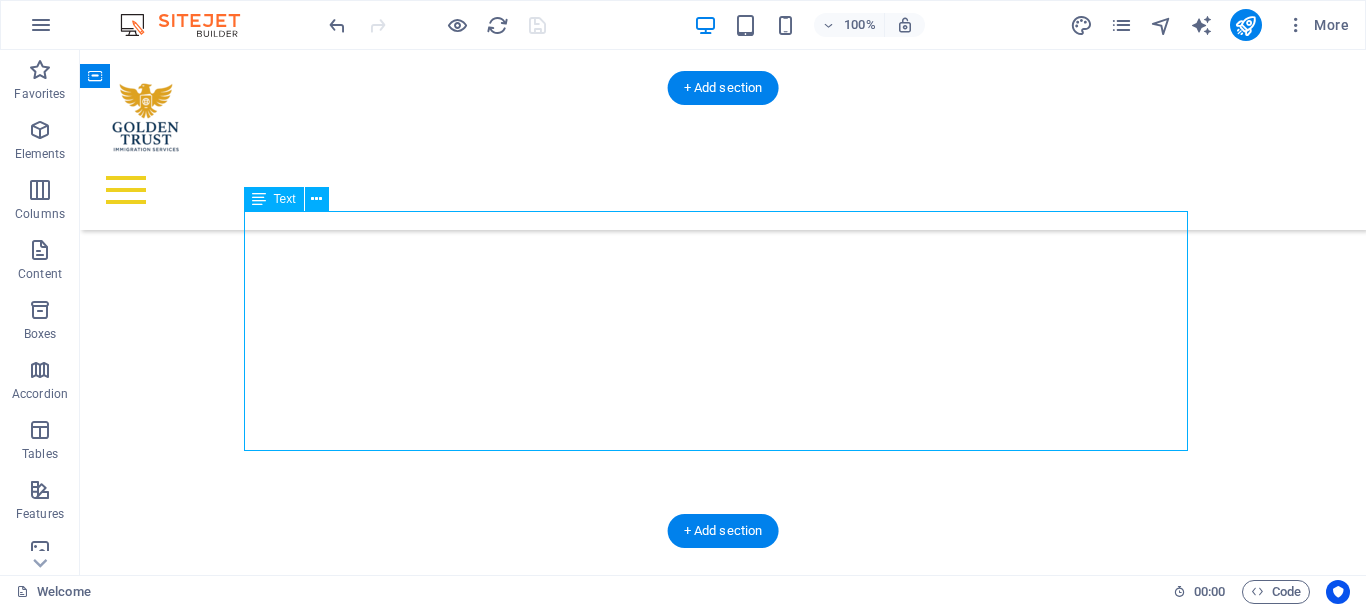click on "Golden Trust Immigration is a highly trusted provider of comprehensive immigration consultancy services, specializing in both Canada Immigration and Australia Immigration. Our dedicated and knowledgeable team offers expert guidance across various avenues, including skilled migration, business migration, and study abroad opportunities, helping individuals and families navigate the complexities of the immigration process. We pride ourselves on working closely with our clients to fully understand their unique needs and aspirations. This collaborative approach allows us to deliver tailored solutions that are in full compliance with current immigration laws and regulations. Our primary goal is to ensure a successful and seamless application process, minimizing obstacles and maximizing the chances of approval. At Golden Trust Immigration, we are committed to supporting you every step of the way on your journey to a new life in Canada or Australia." at bounding box center [723, 1265] 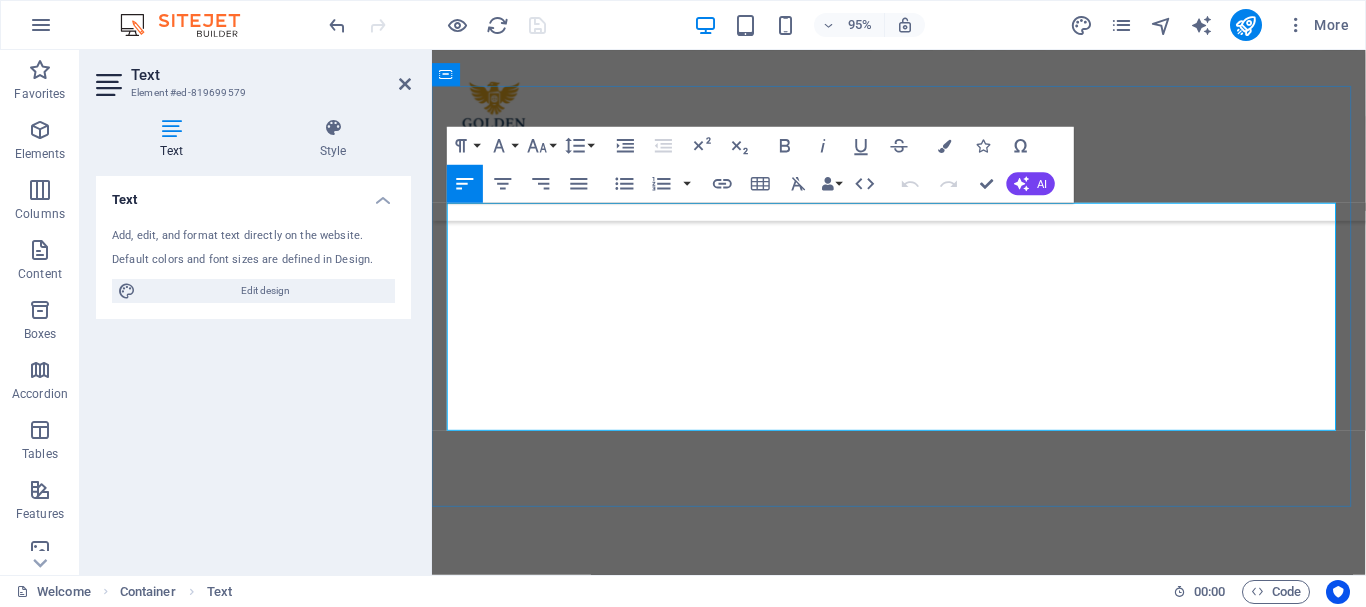 click on "Golden Trust Immigration is a highly trusted provider of comprehensive immigration consultancy services, specializing in both Canada Immigration and Australia Immigration. Our dedicated and knowledgeable team offers expert guidance across various avenues, including skilled migration, business migration, and study abroad opportunities, helping individuals and families navigate the complexities of the immigration process. We pride ourselves on working closely with our clients to fully understand their unique needs and aspirations. This collaborative approach allows us to deliver tailored solutions that are in full compliance with current immigration laws and regulations. Our primary goal is to ensure a successful and seamless application process, minimizing obstacles and maximizing the chances of approval. At Golden Trust Immigration, we are committed to supporting you every step of the way on your journey to a new life in Canada or Australia." at bounding box center (924, 1265) 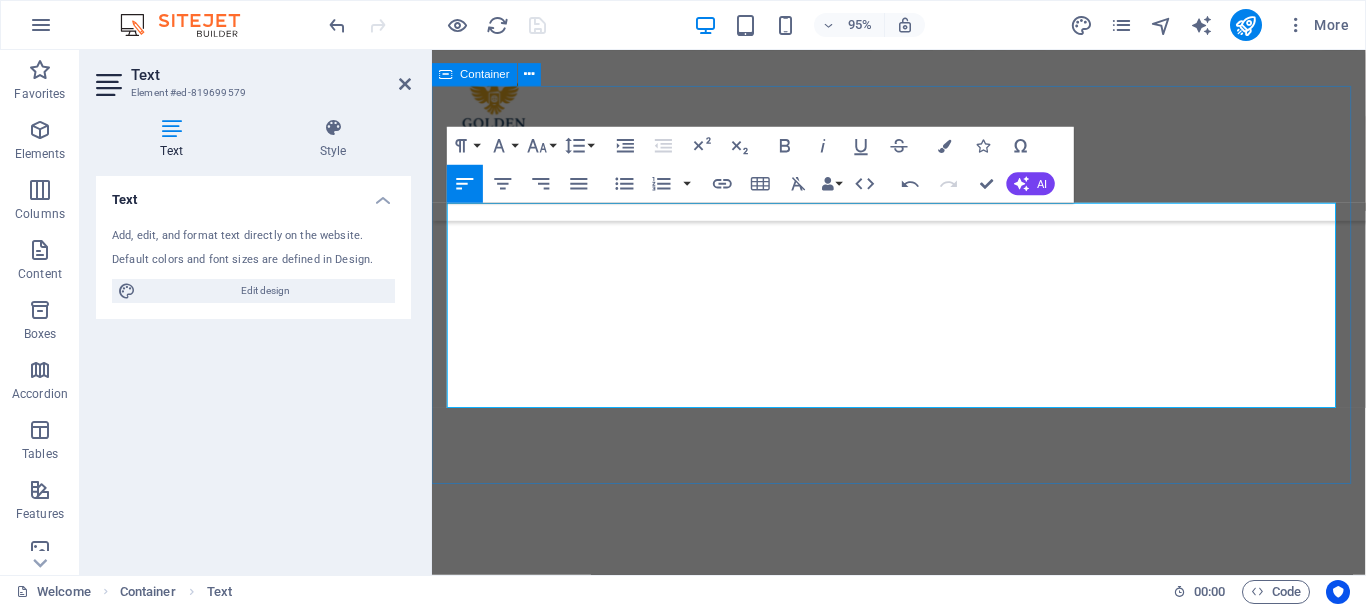 type 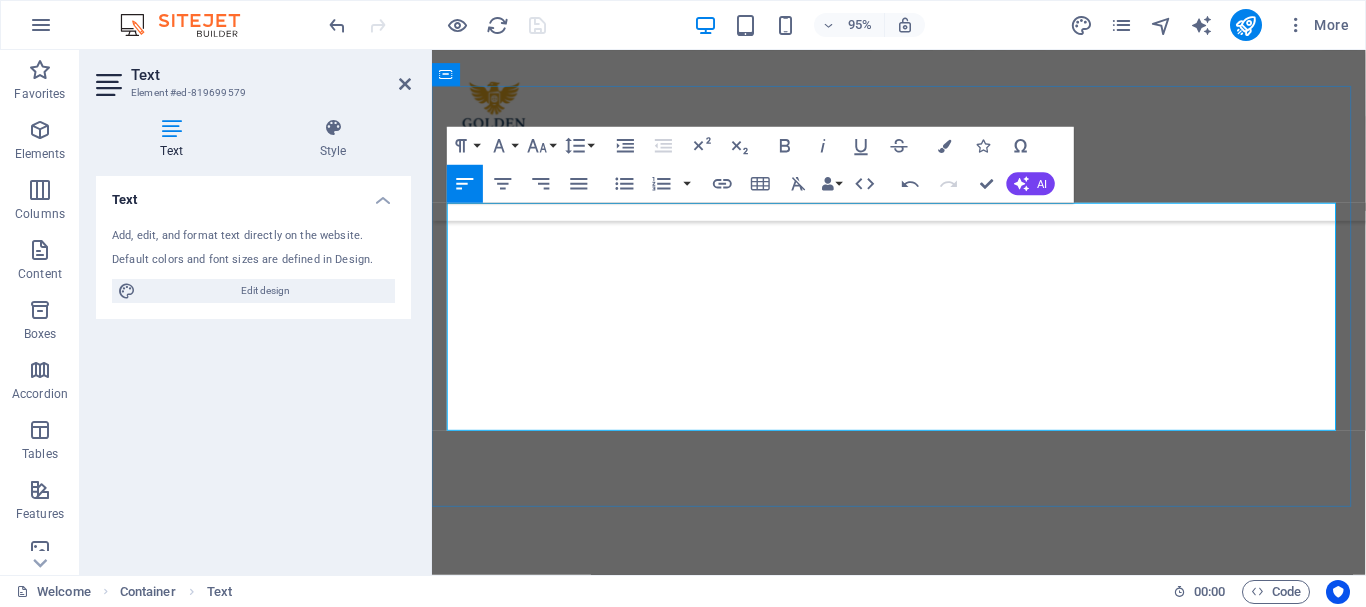 click on "Golden Trust Immigration is a highly trusted provider of comprehensive immigration consultancy services, specializing in both Canada Immigration and Australia Immigration. Our dedicated and knowledgeable team offers expert guidance across various avenues, including skilled migration, business migration, and study abroad opportunities, helping individuals and families navigate the complexities of the immigration process. We pride ourselves on working closely with our clients to fully understand their unique needs and aspirations. This collaborative approach allows us to deliver tailored solutions that are in full compliance with current immigration laws and regulations. Our primary goal is to ensure a successful and seamless application process, minimizing obstacles and maximizing the chances of approval. At Golden Trust Immigration, we are committed to supporting you every step of the way on your journey to a new life in [COUNTRY]" at bounding box center [924, 1265] 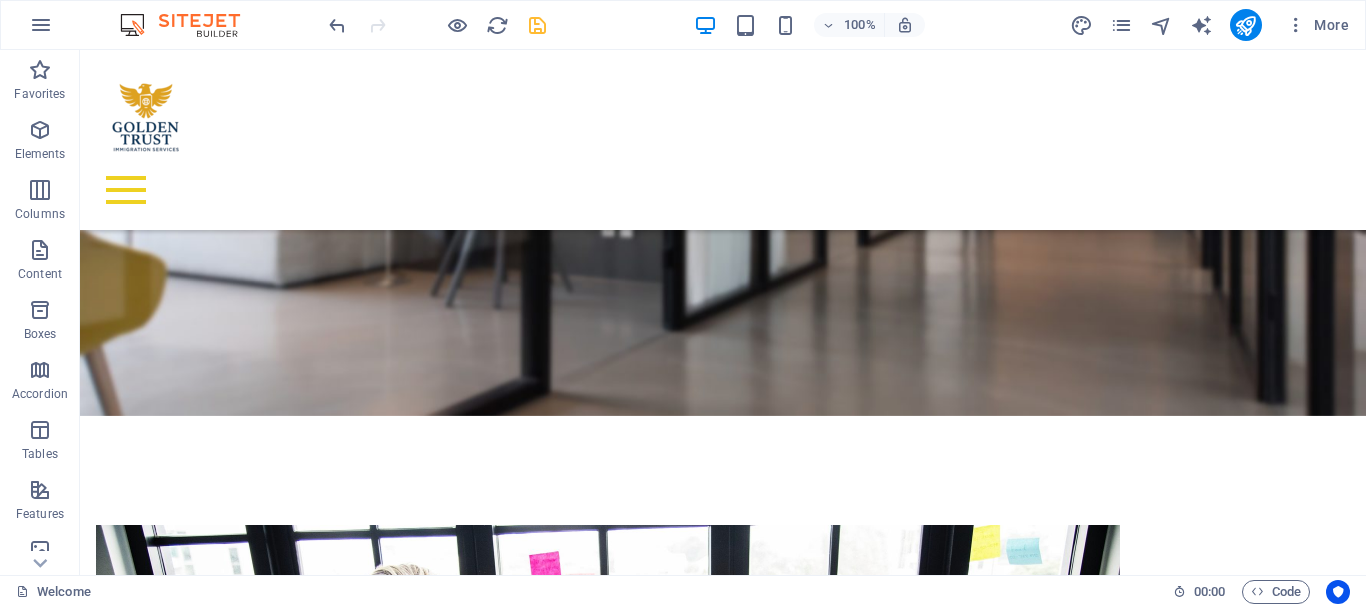 scroll, scrollTop: 2078, scrollLeft: 0, axis: vertical 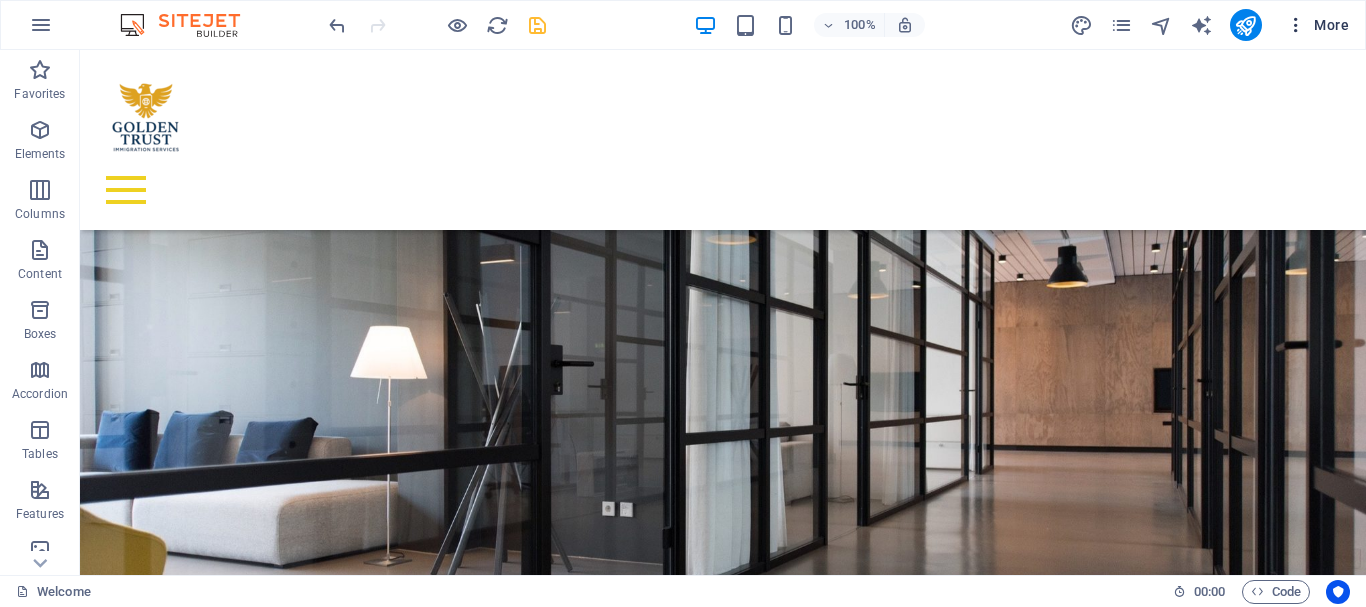 click at bounding box center (1296, 25) 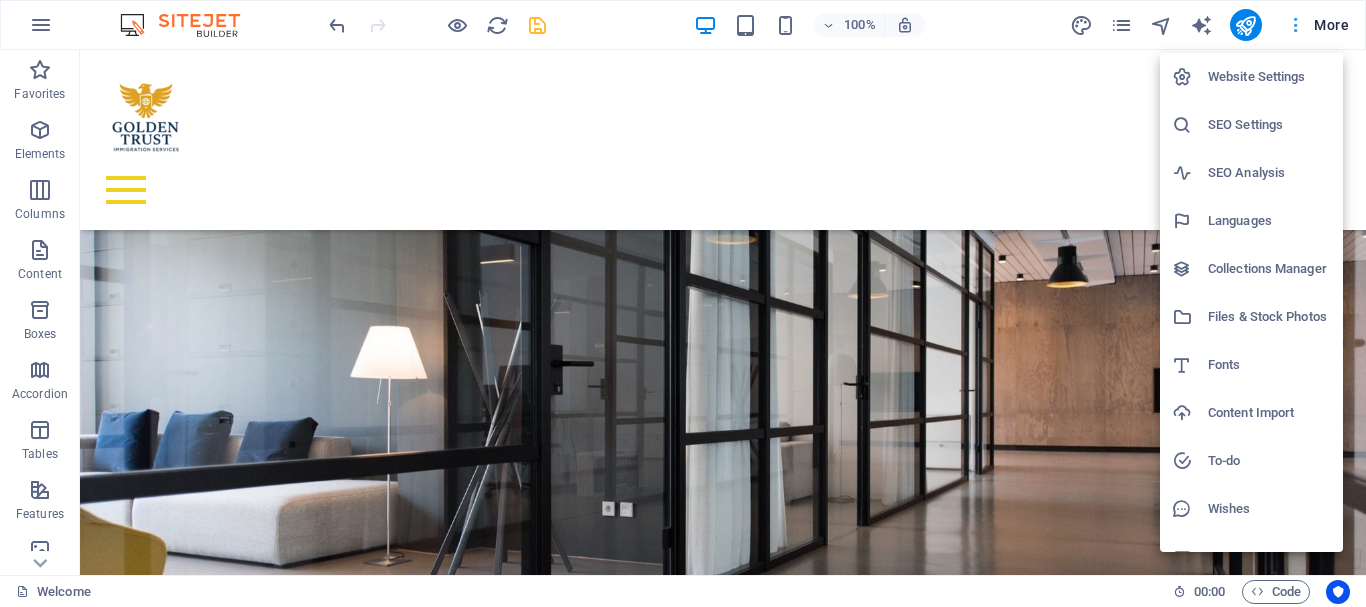 click at bounding box center (683, 303) 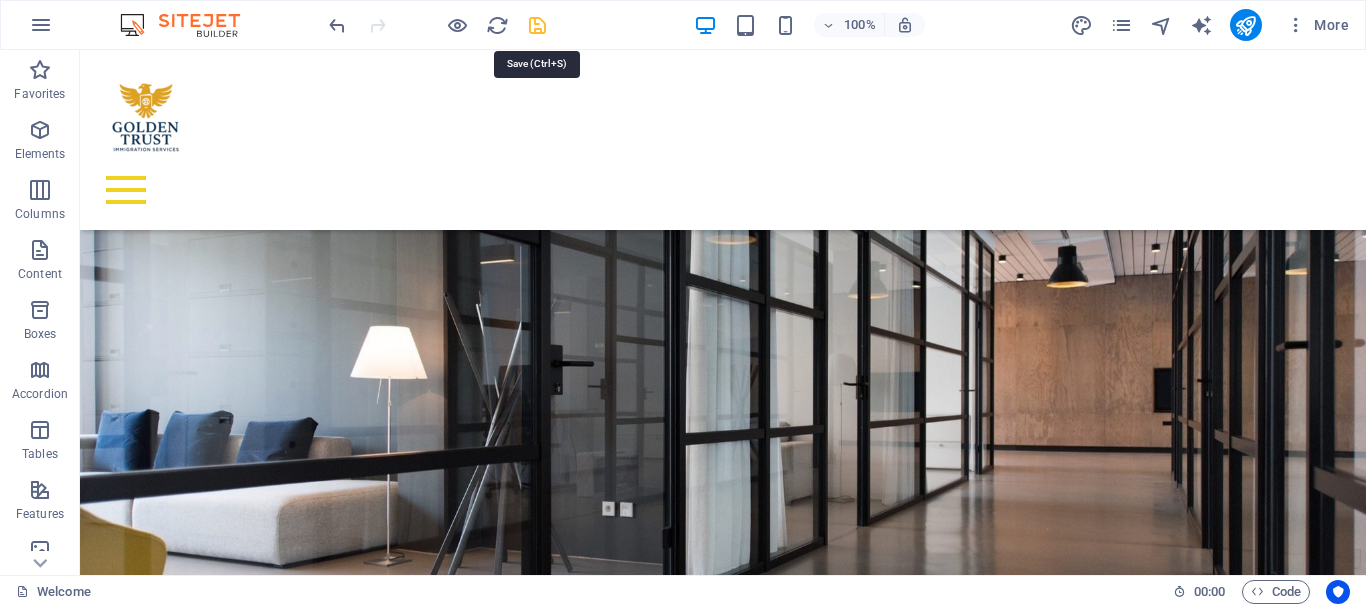 click at bounding box center [537, 25] 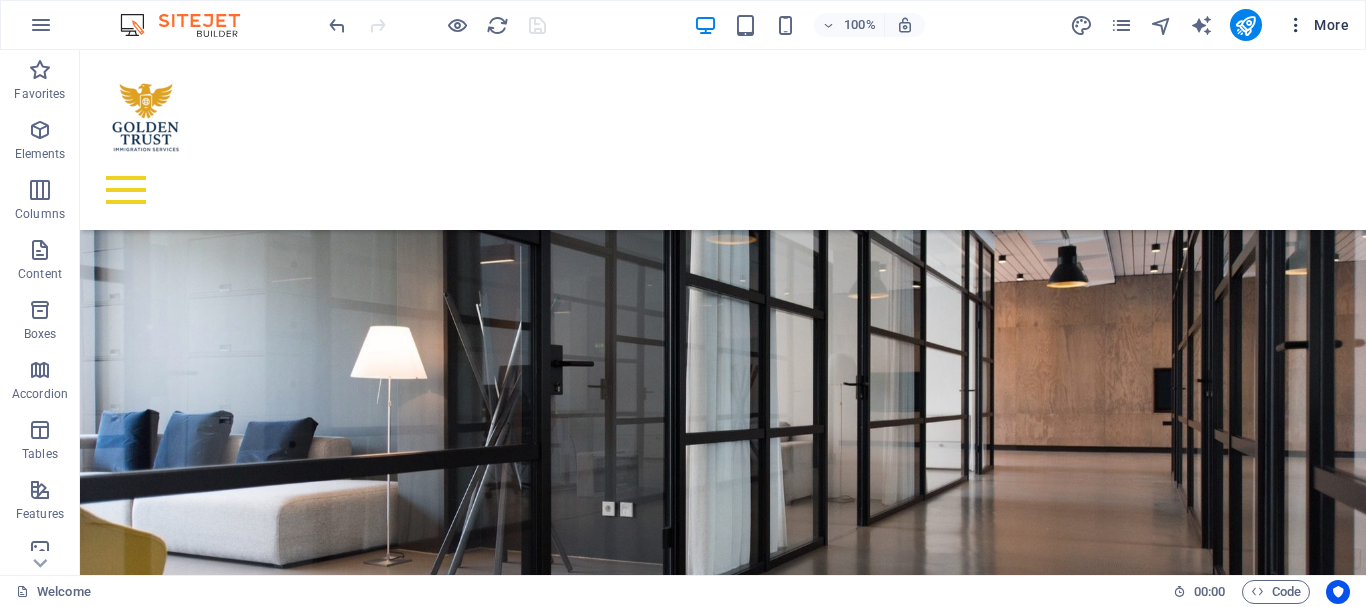 click at bounding box center [1296, 25] 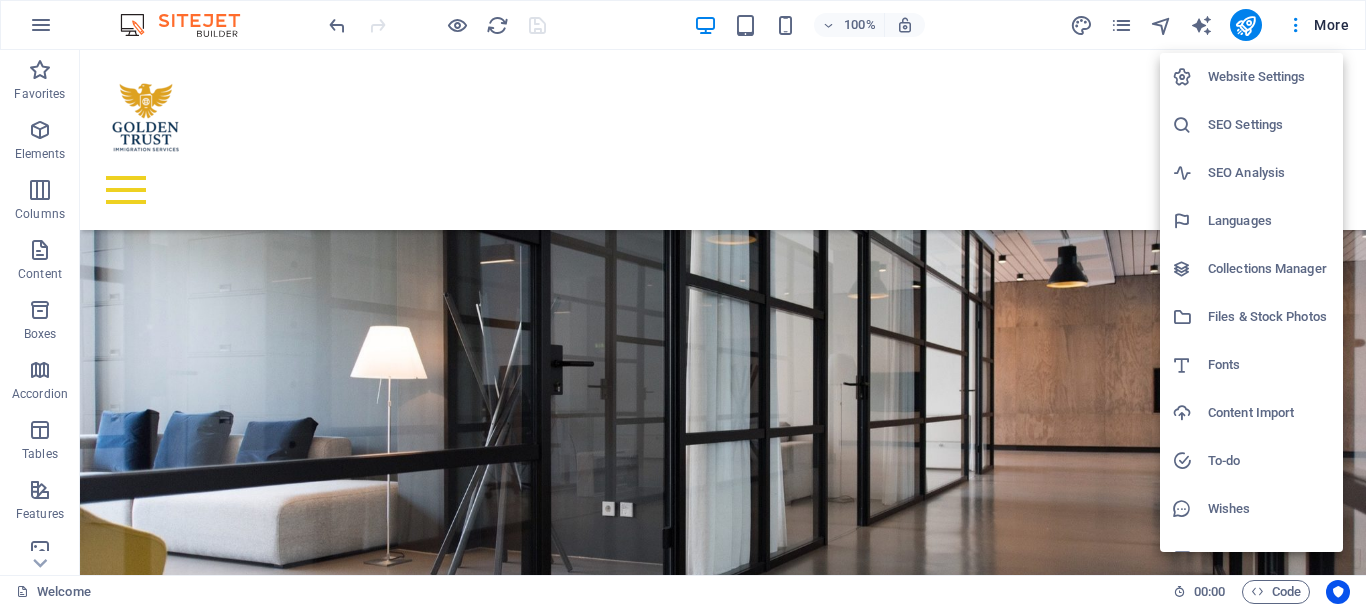 click at bounding box center (683, 303) 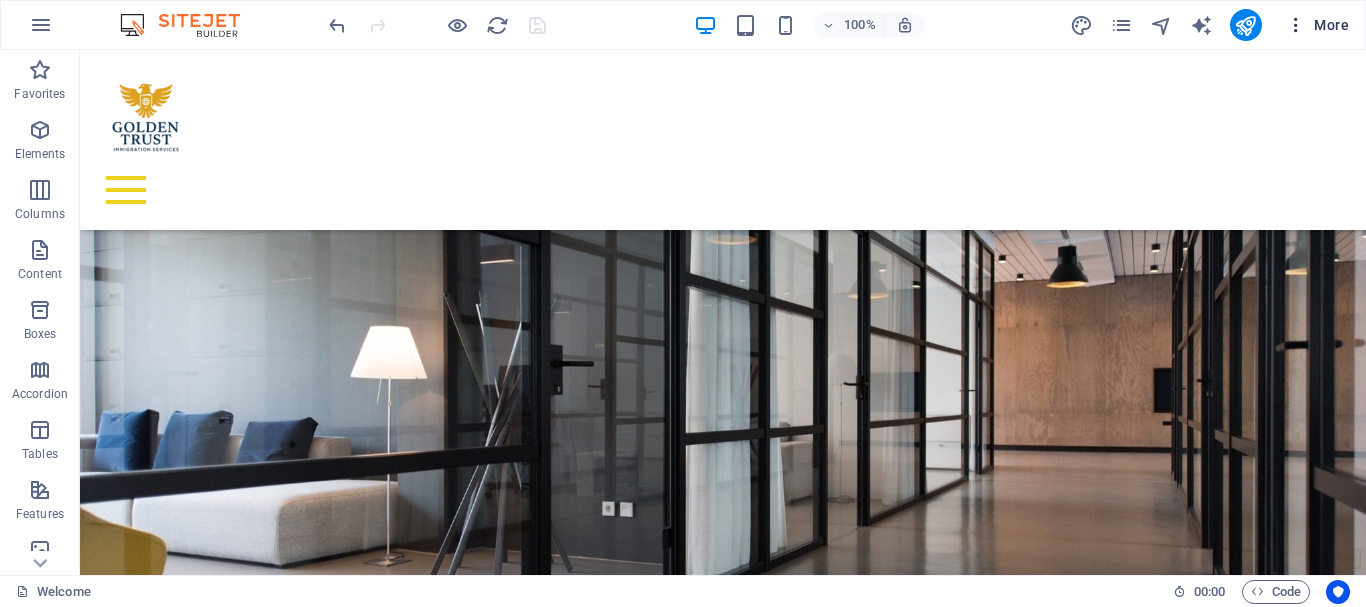 click at bounding box center (1296, 25) 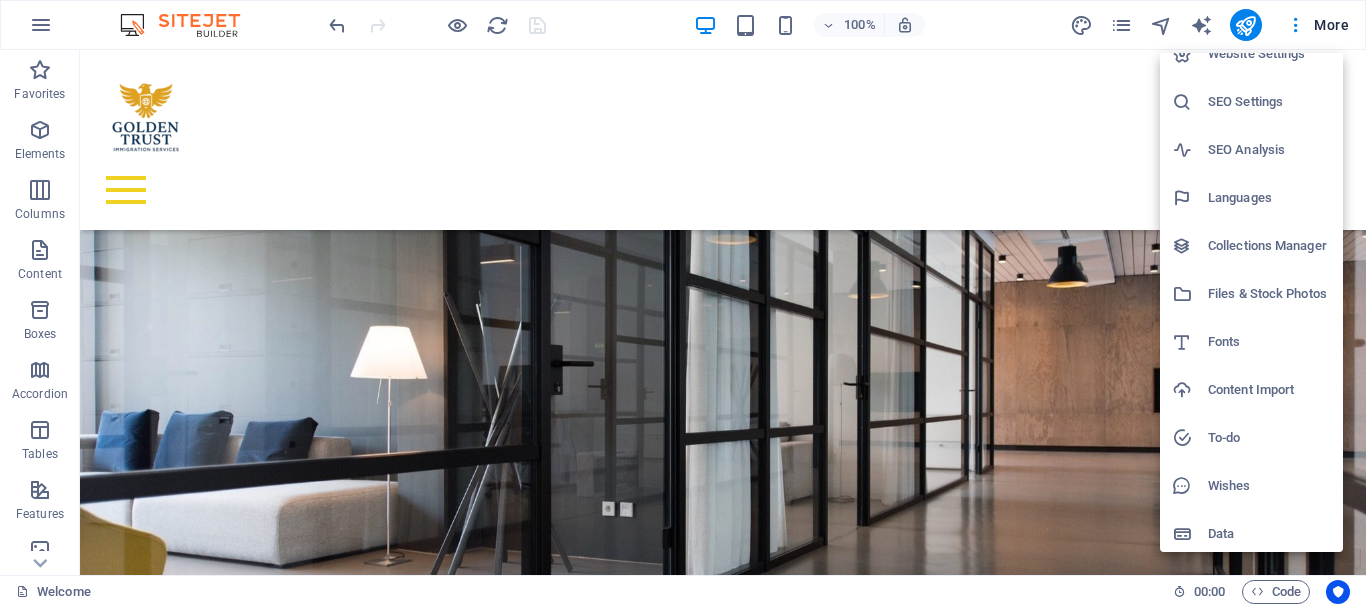 scroll, scrollTop: 29, scrollLeft: 0, axis: vertical 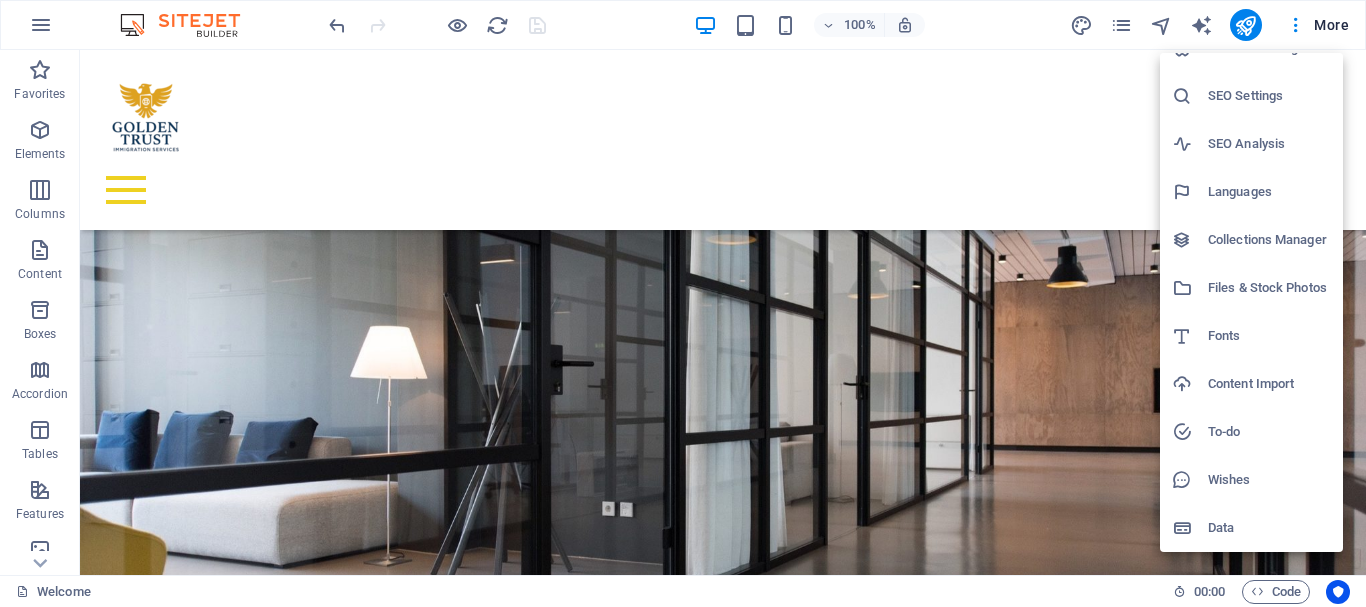 click on "Data" at bounding box center [1269, 528] 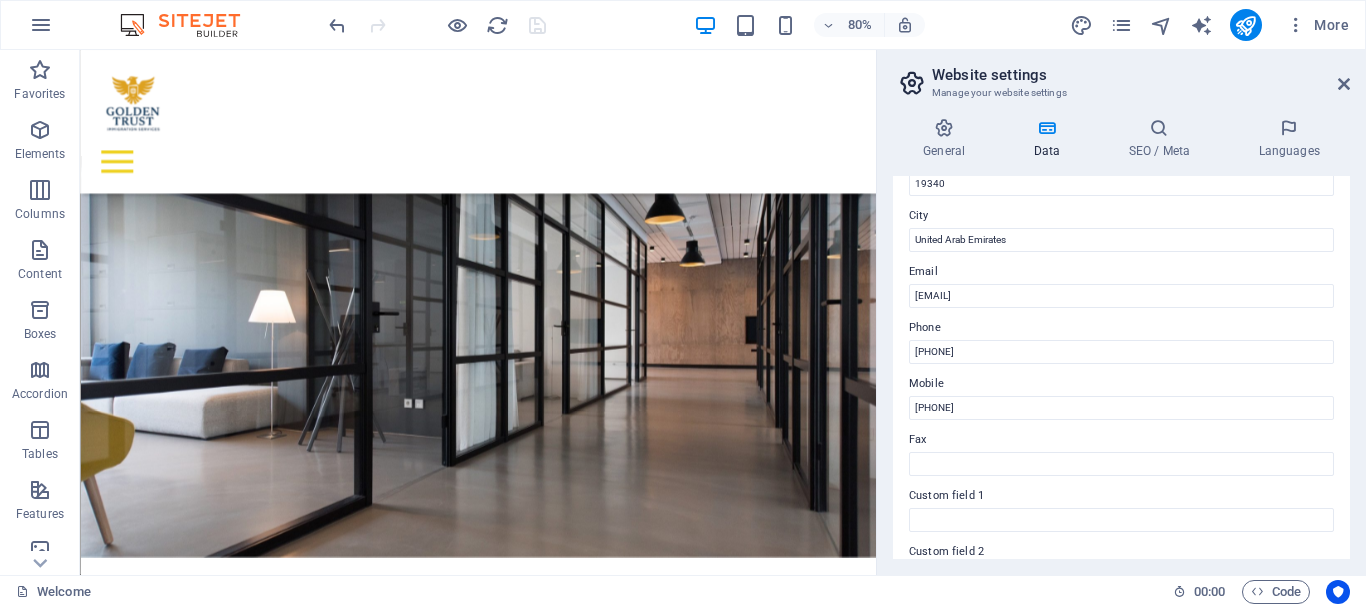 scroll, scrollTop: 312, scrollLeft: 0, axis: vertical 